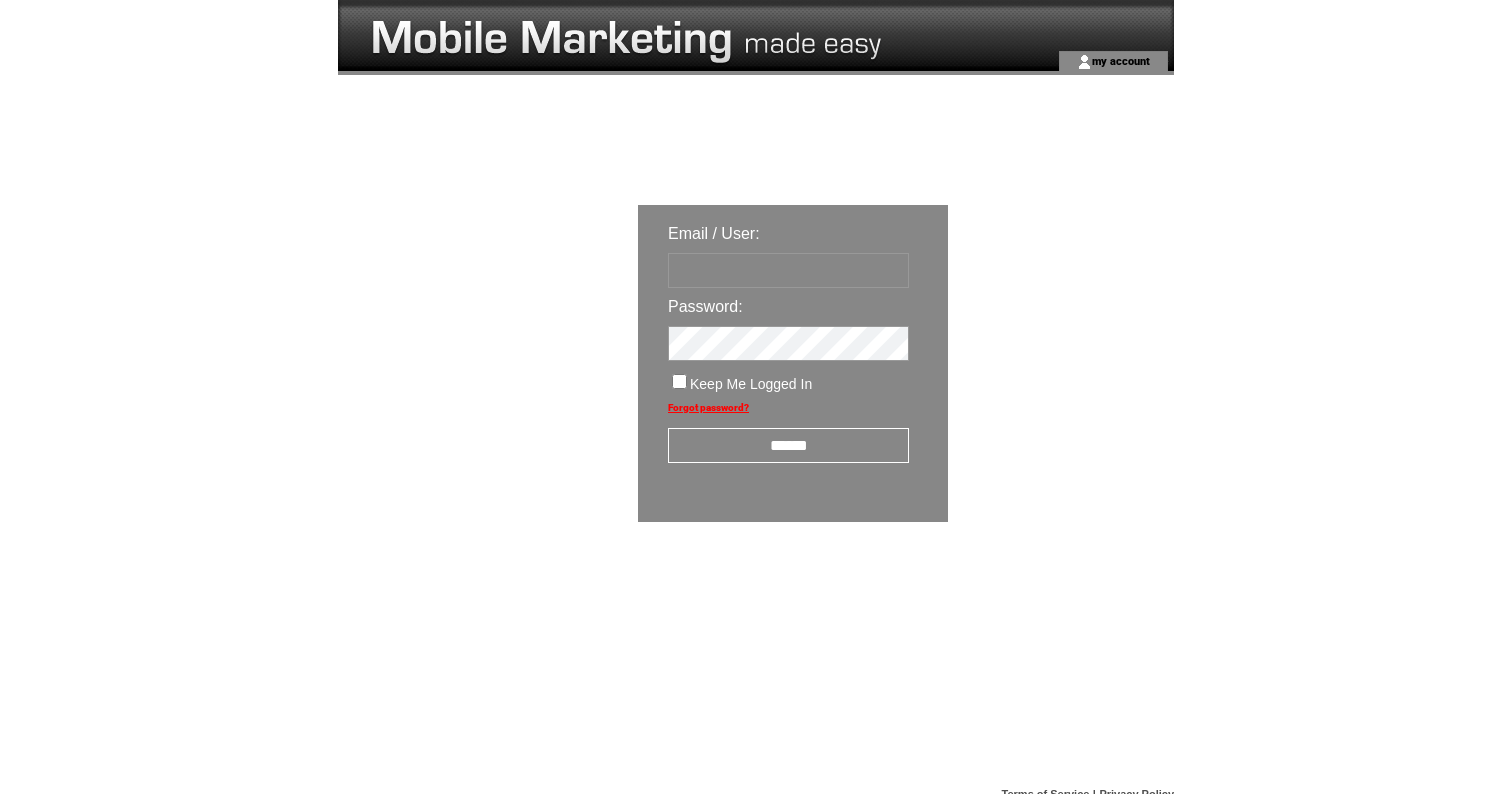 scroll, scrollTop: 0, scrollLeft: 0, axis: both 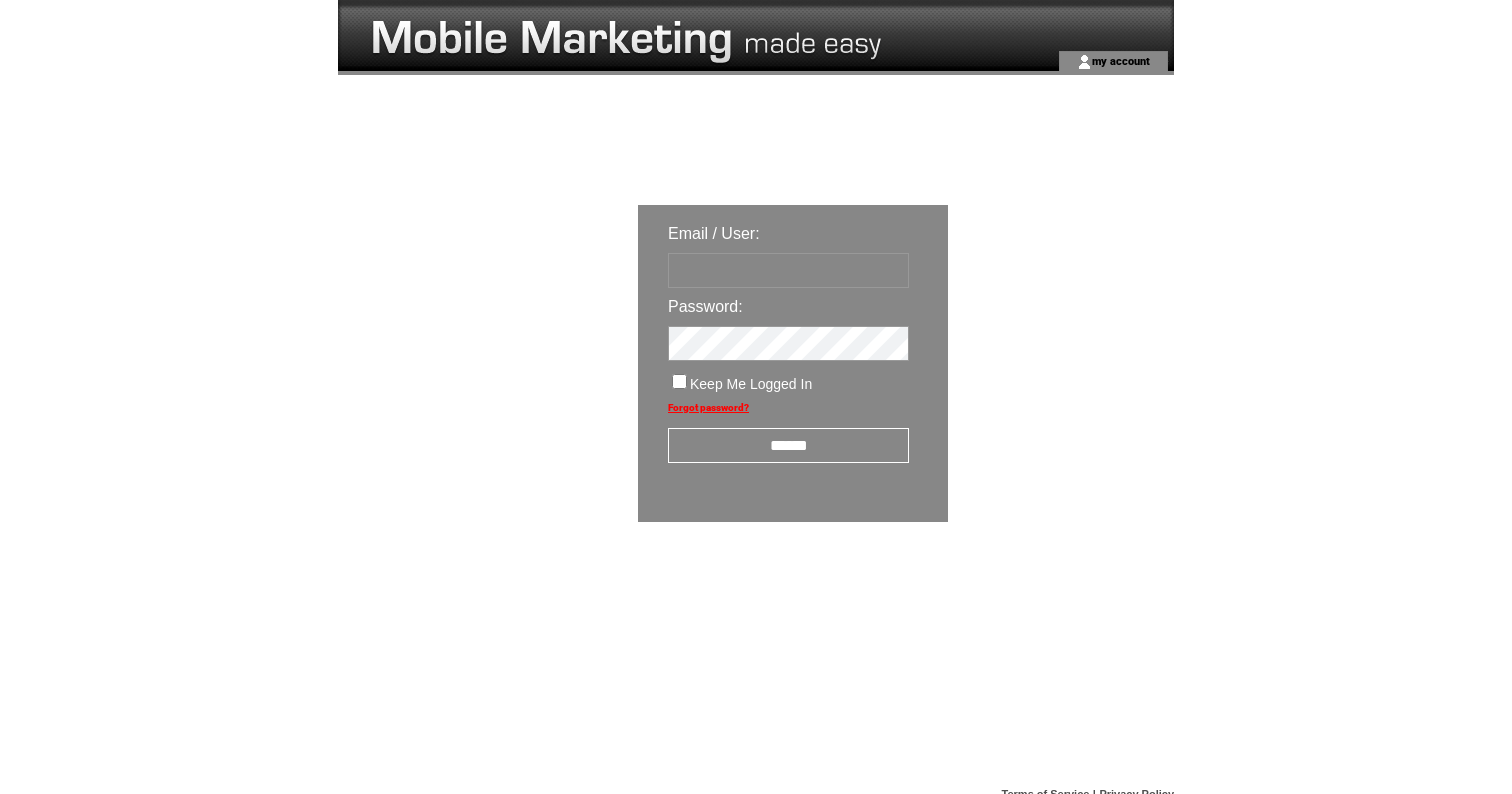 type on "**********" 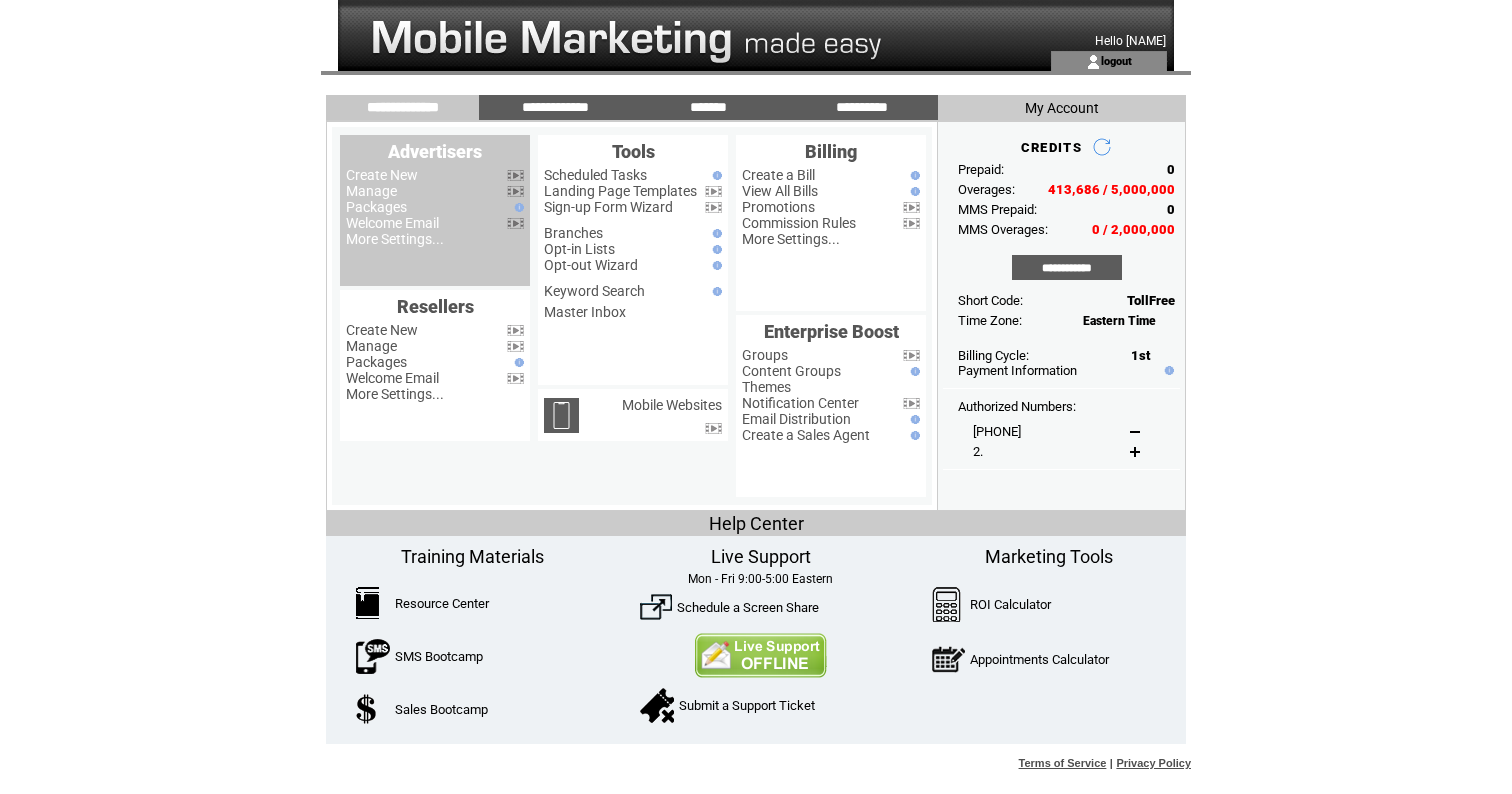scroll, scrollTop: 0, scrollLeft: 0, axis: both 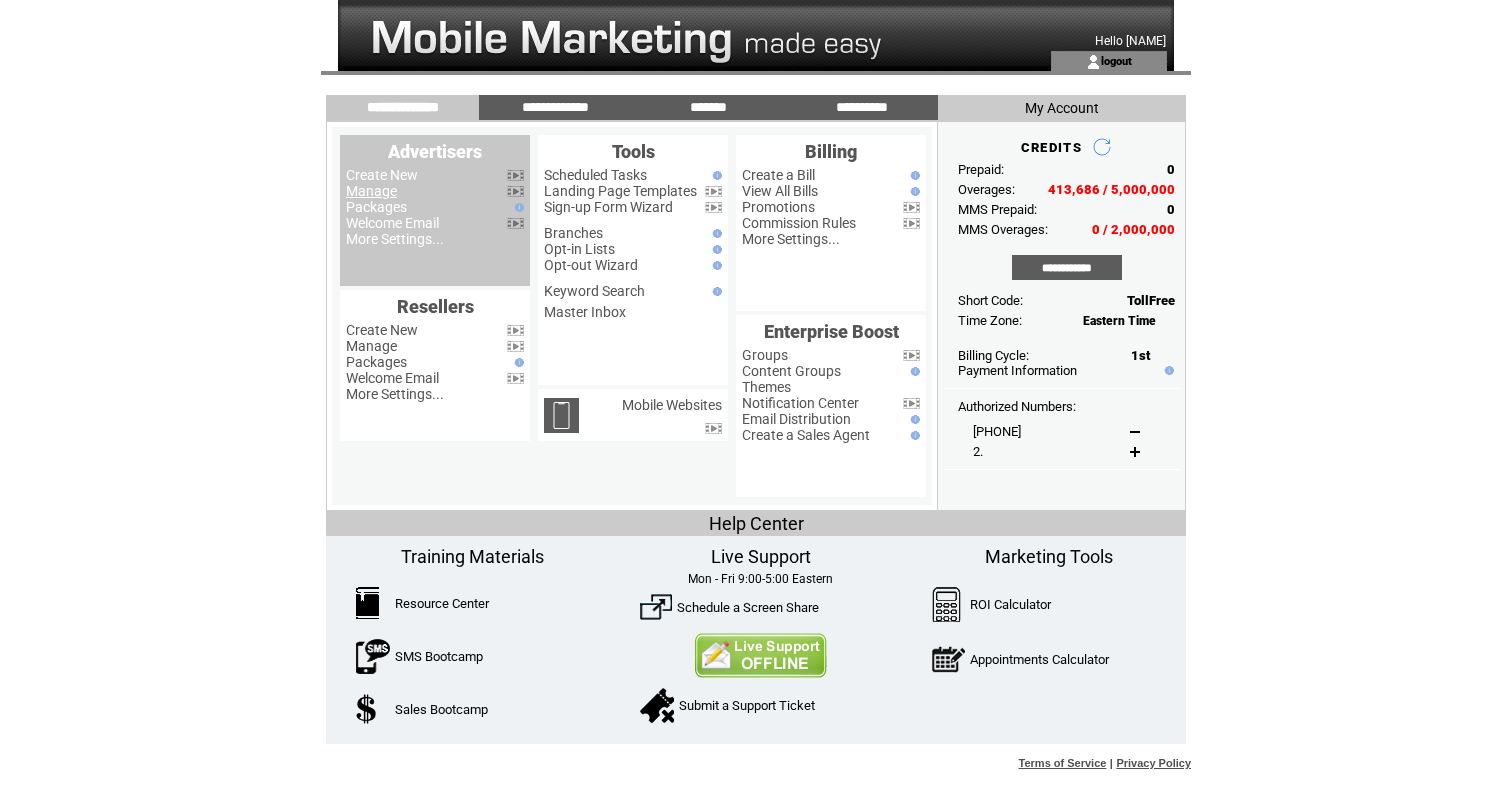 click on "Manage" at bounding box center [371, 191] 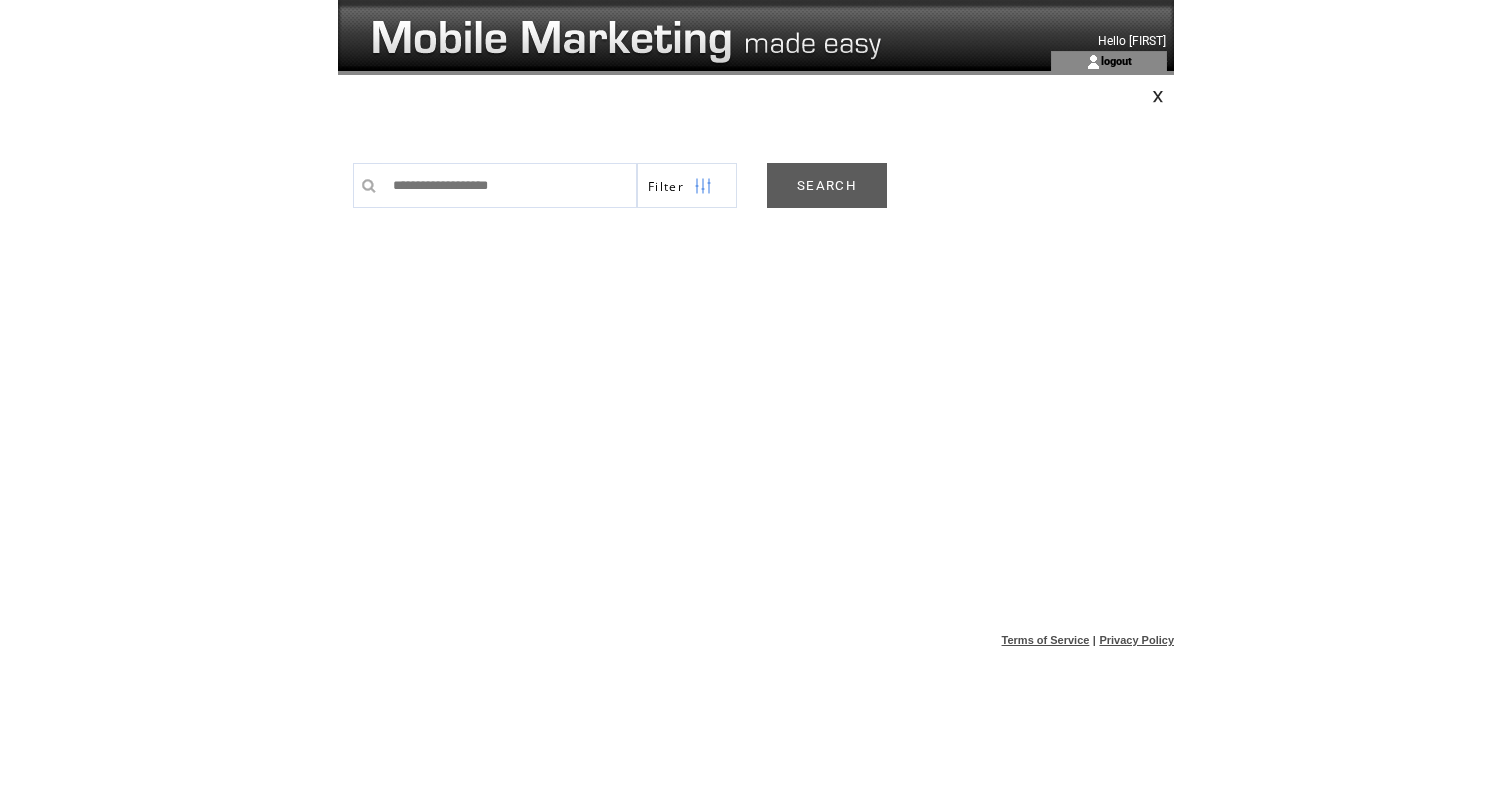 scroll, scrollTop: 0, scrollLeft: 0, axis: both 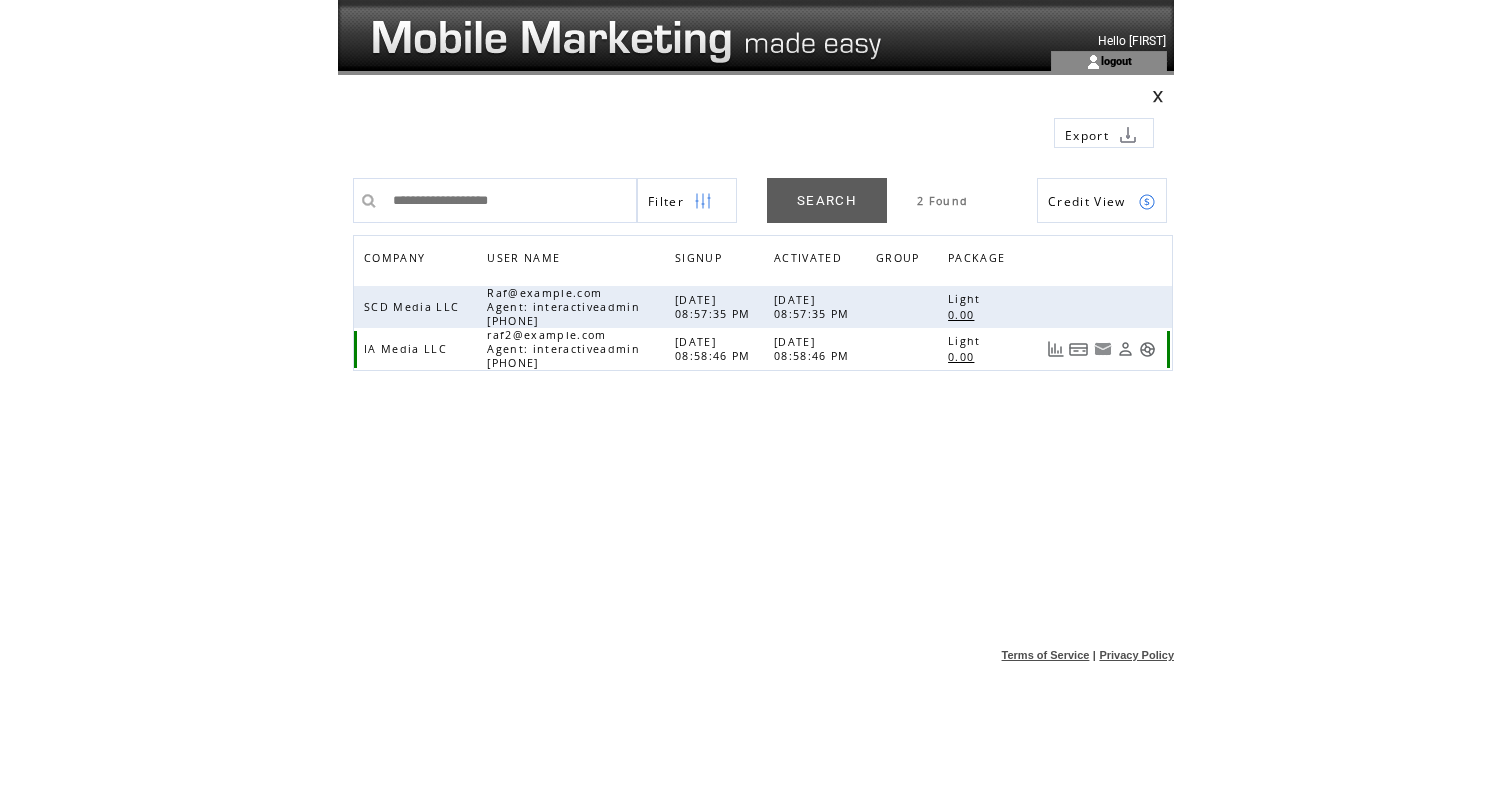 click at bounding box center (1147, 349) 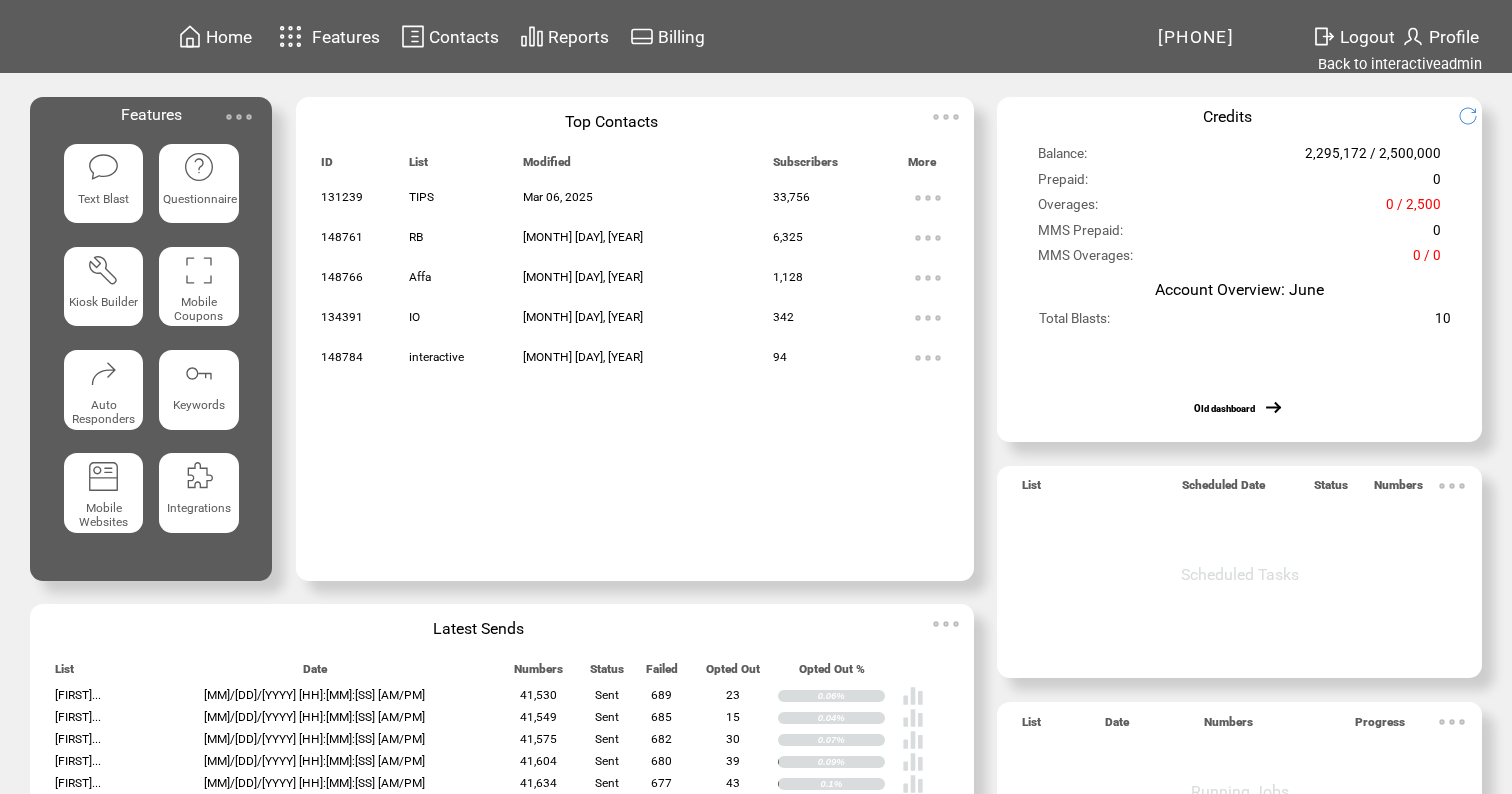 scroll, scrollTop: 0, scrollLeft: 0, axis: both 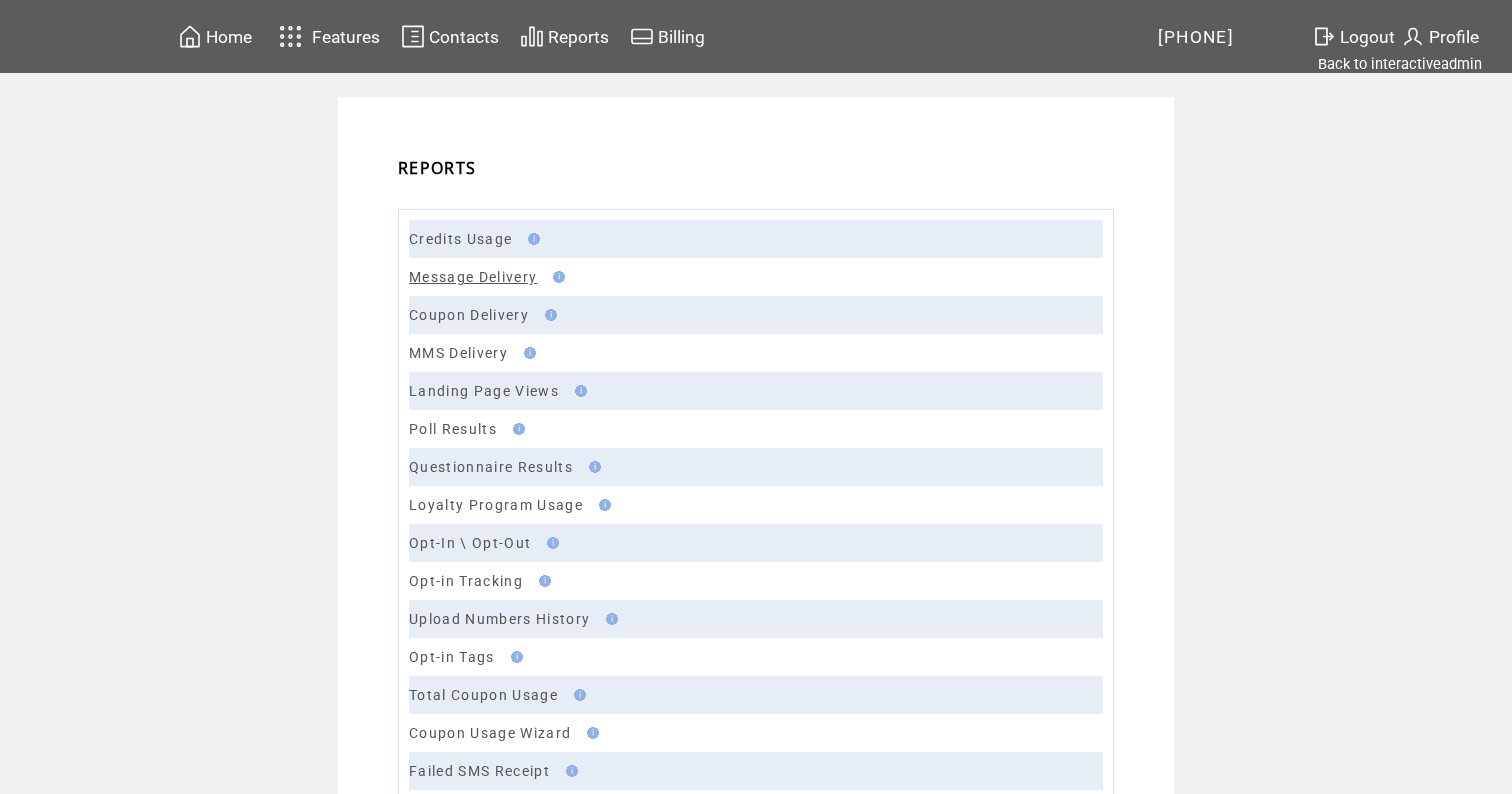 click on "Message Delivery" at bounding box center [473, 277] 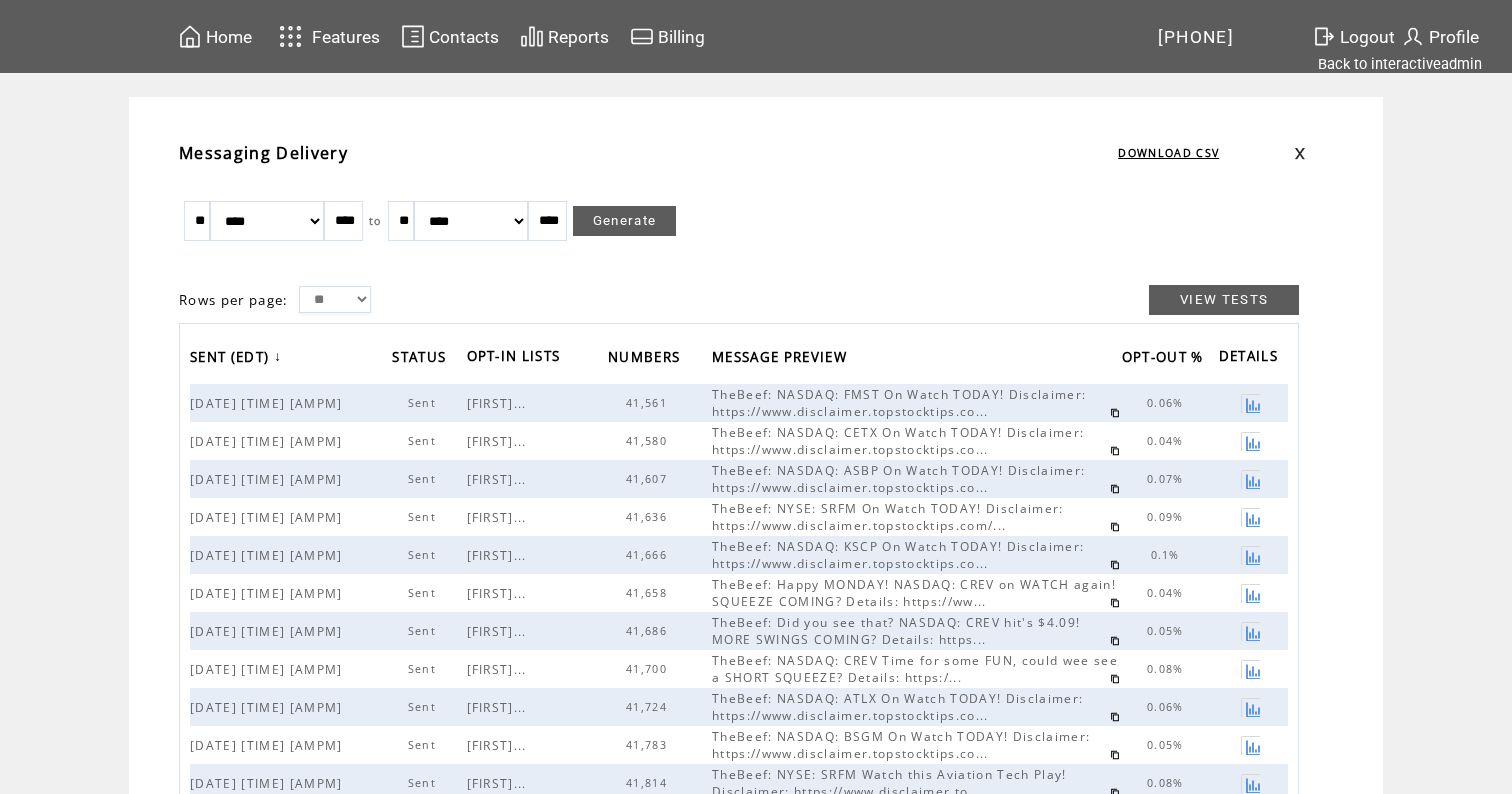 scroll, scrollTop: 0, scrollLeft: 0, axis: both 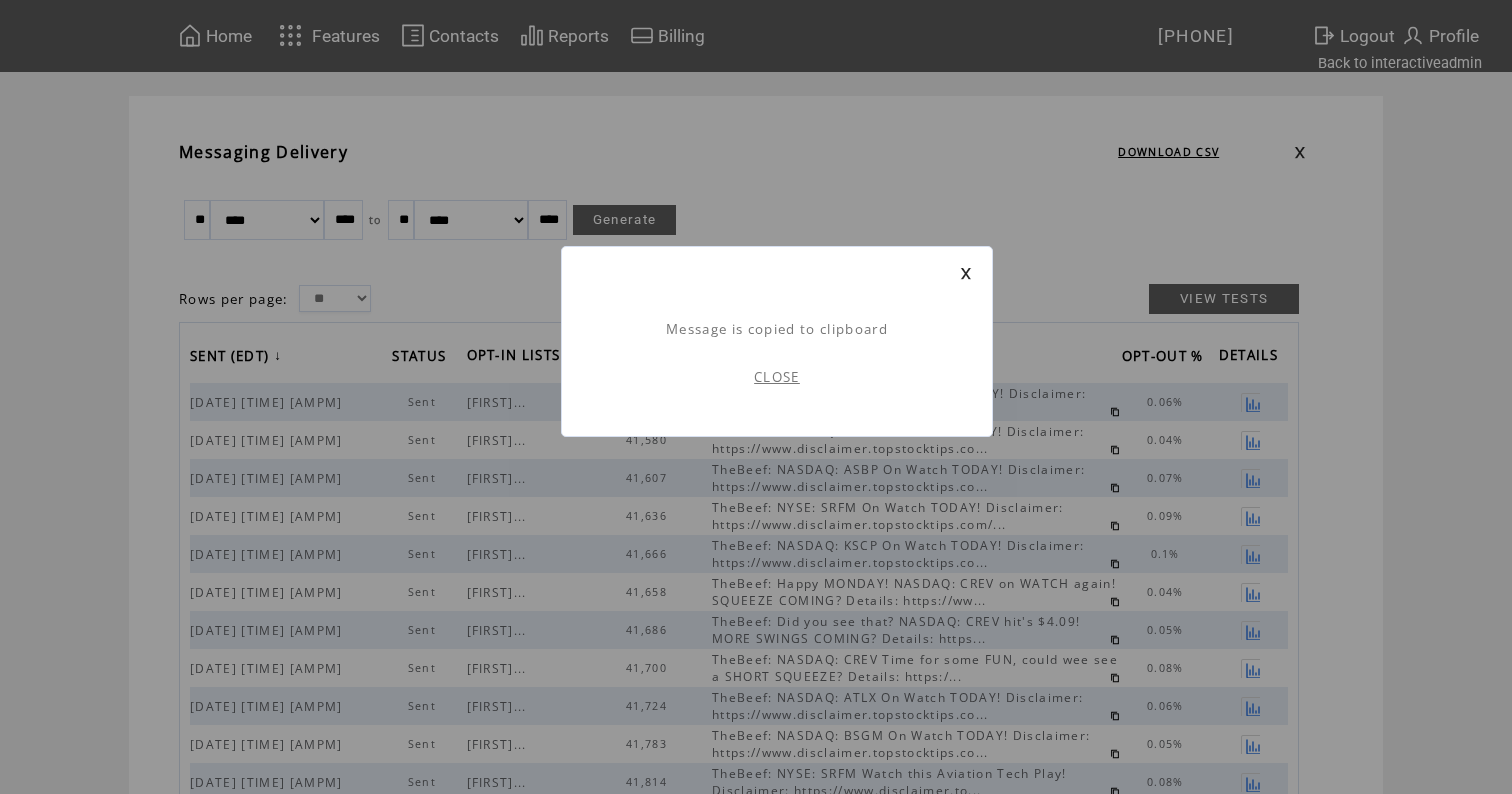 click on "CLOSE" at bounding box center (777, 377) 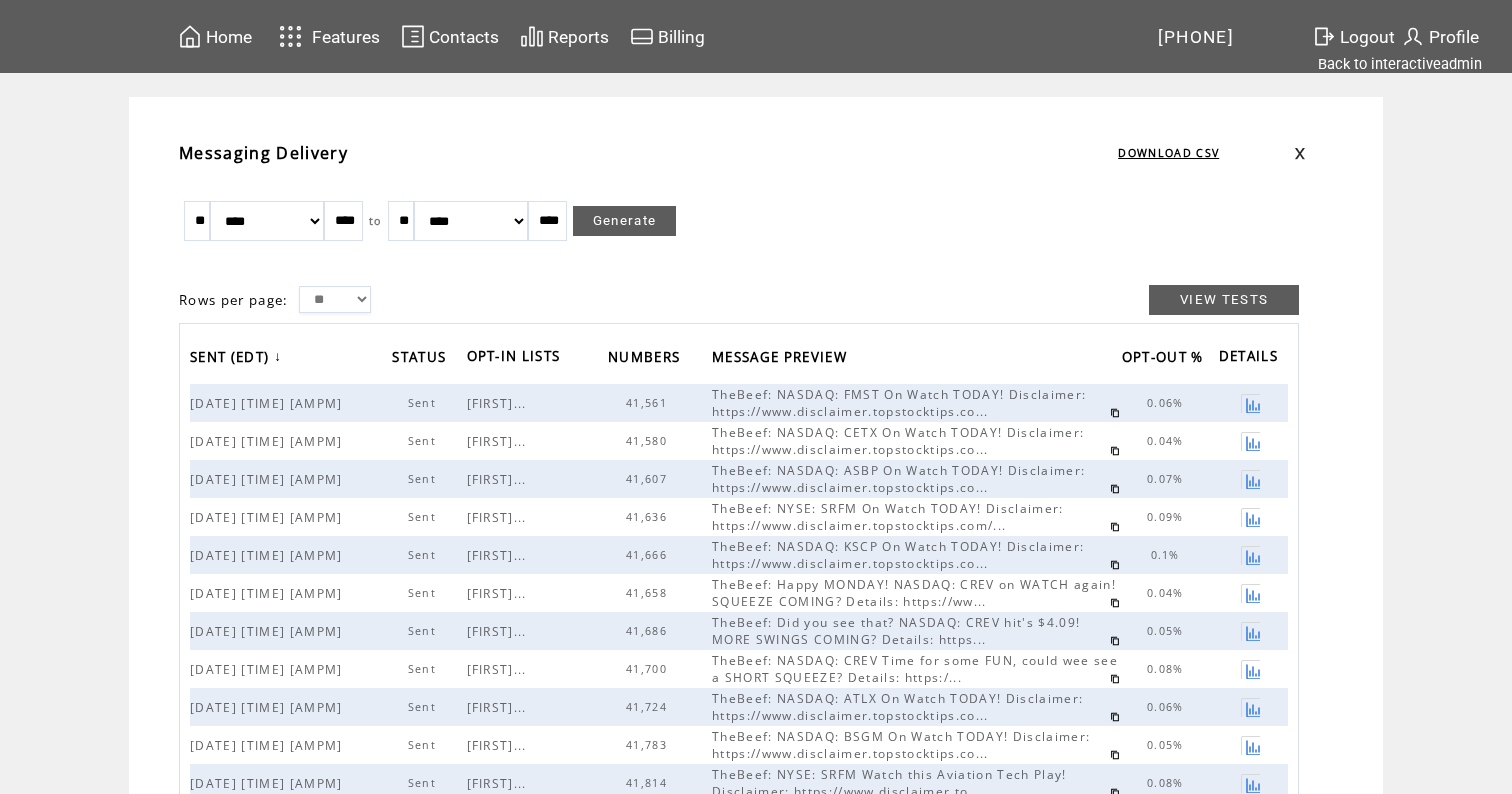 click on "Home" at bounding box center (229, 37) 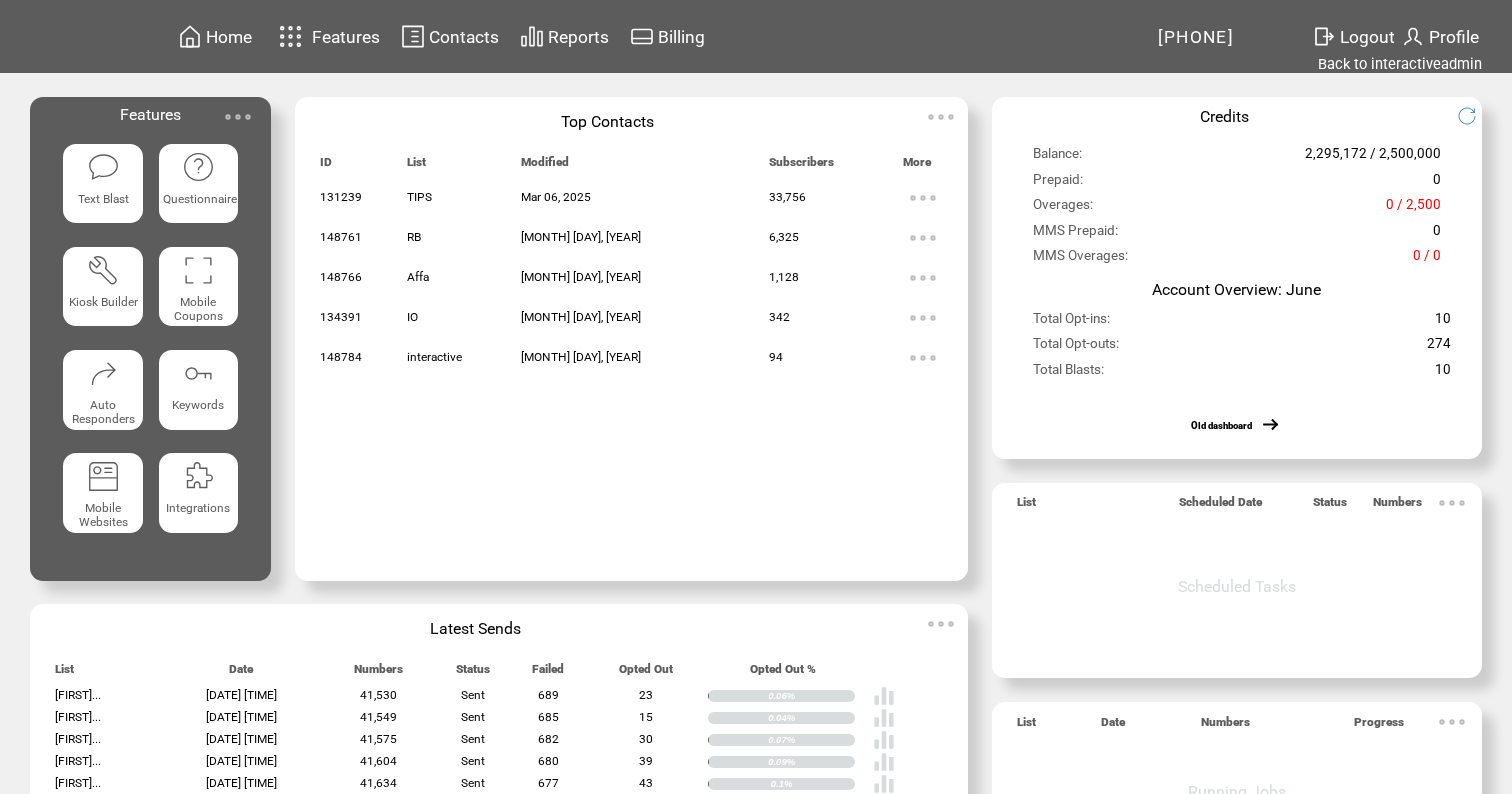 scroll, scrollTop: 0, scrollLeft: 0, axis: both 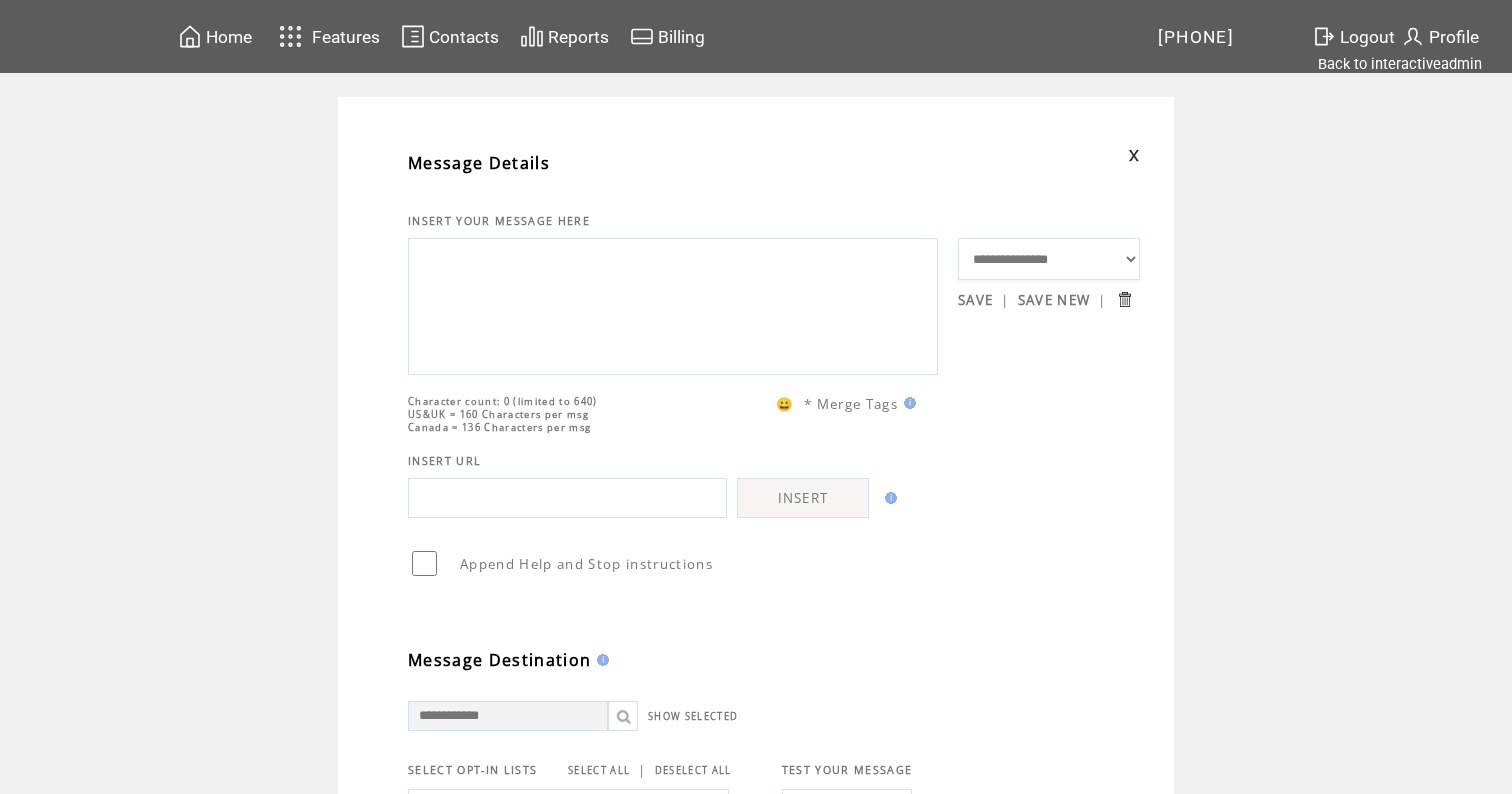 click at bounding box center [673, 304] 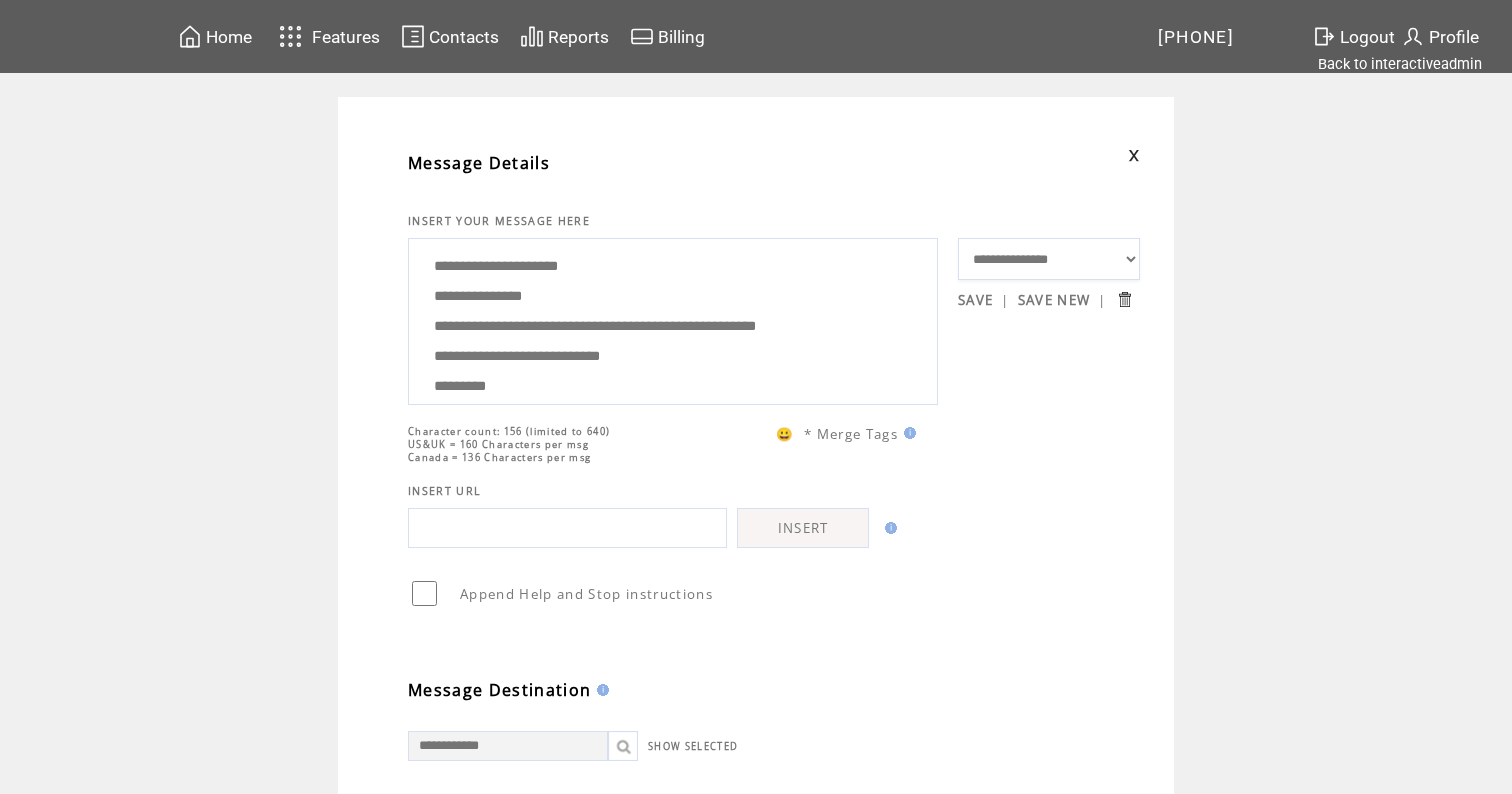 scroll, scrollTop: 0, scrollLeft: 0, axis: both 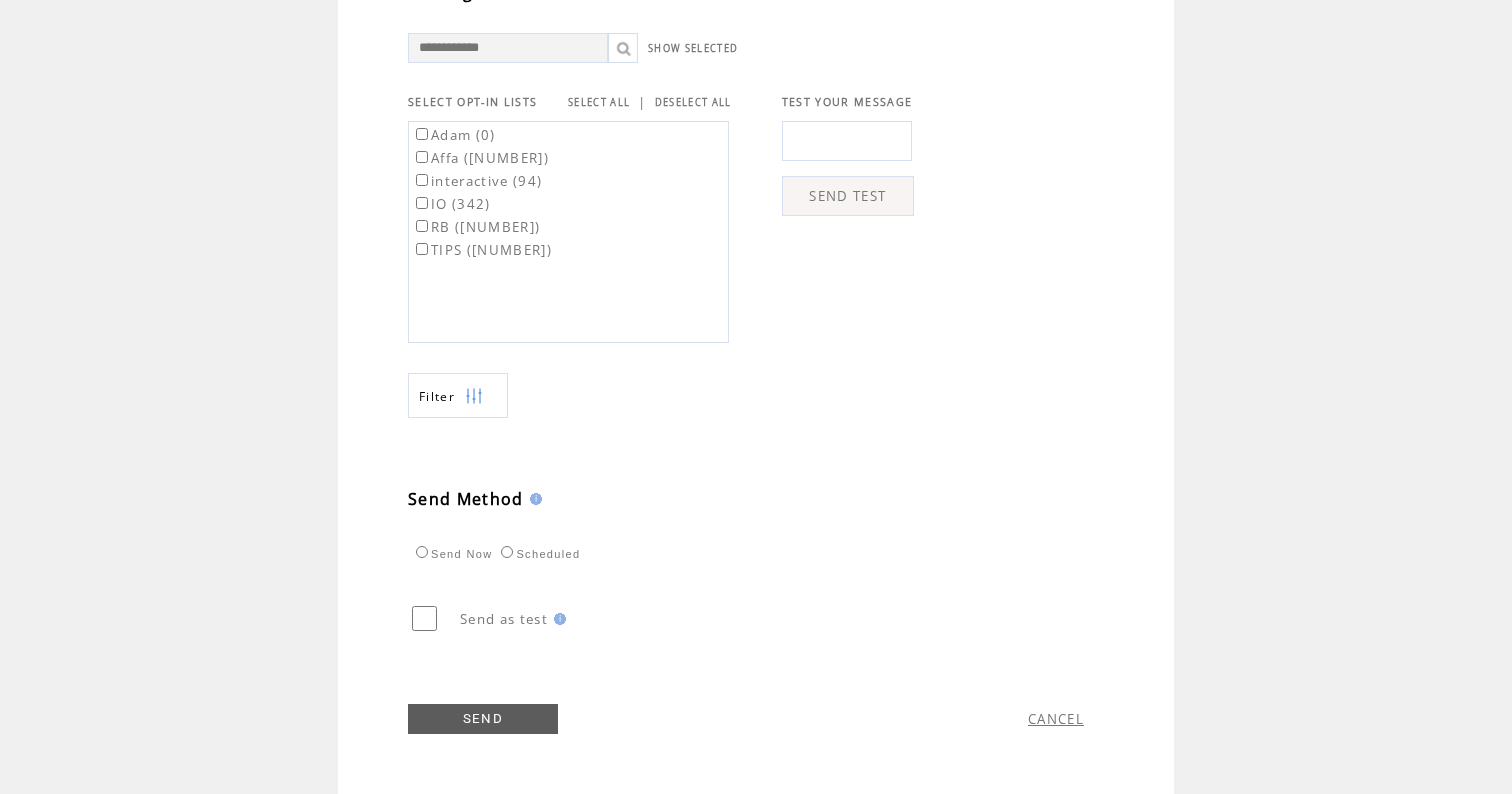 type on "**********" 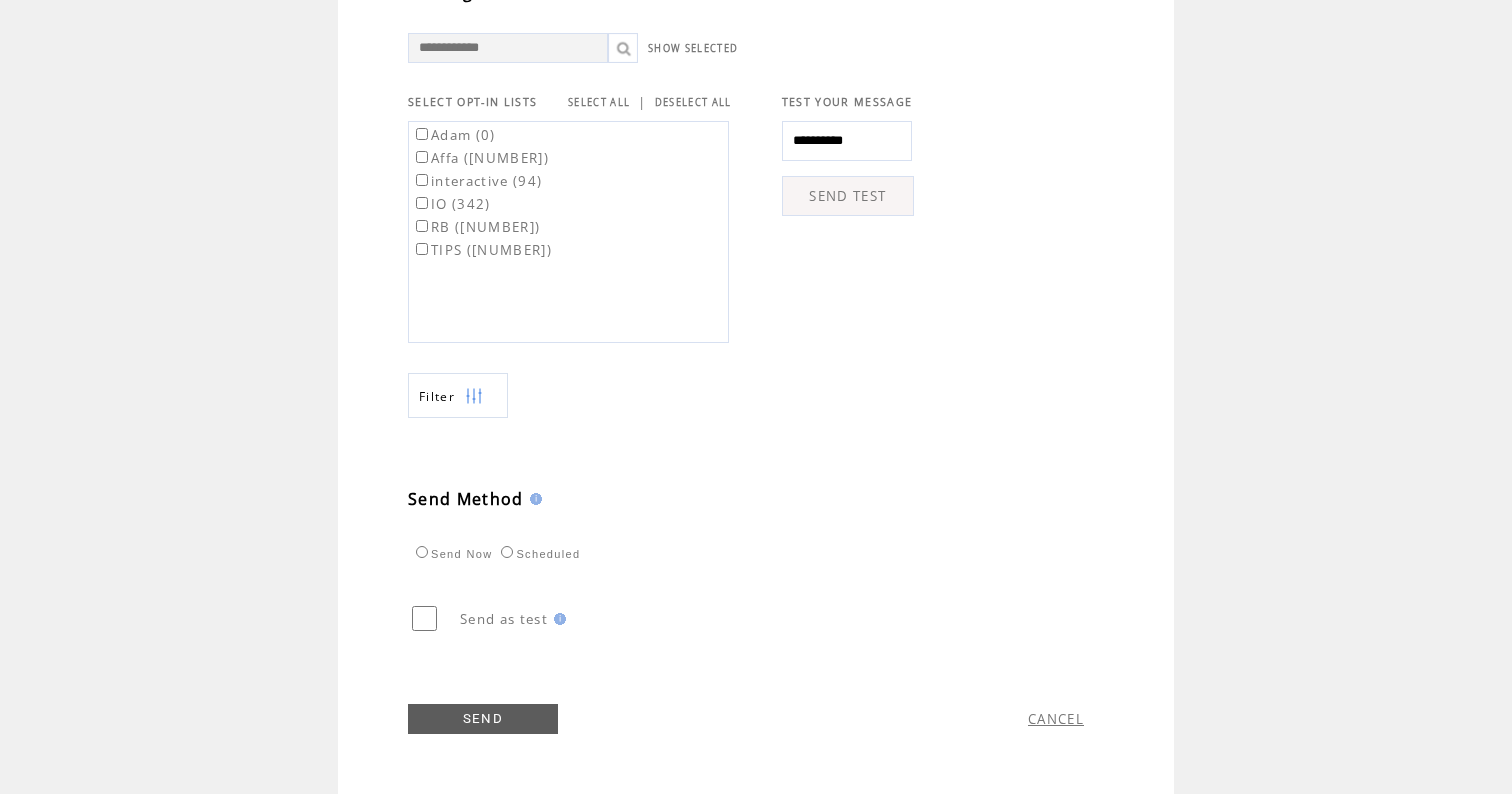 type on "**********" 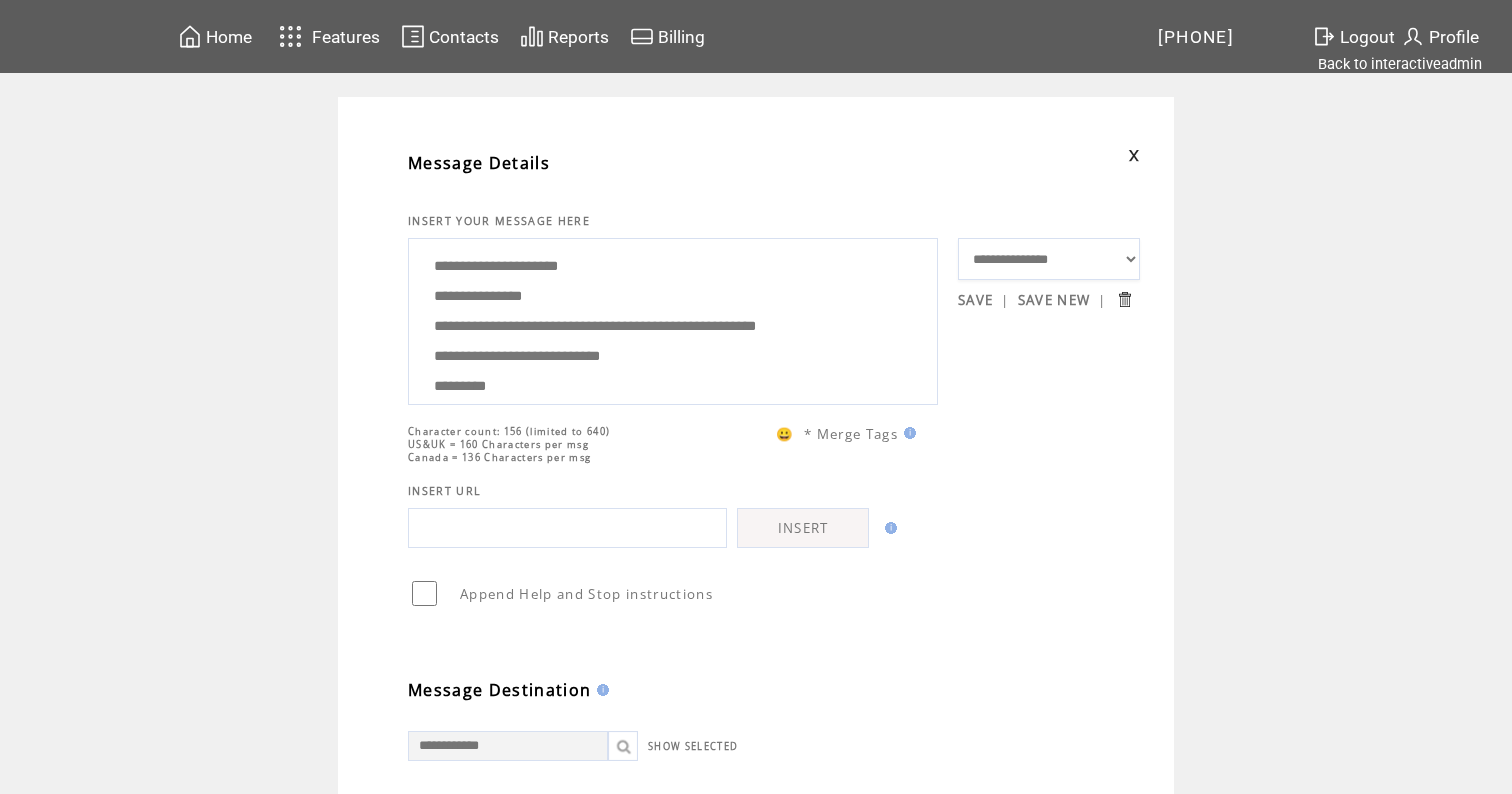 scroll, scrollTop: 0, scrollLeft: 0, axis: both 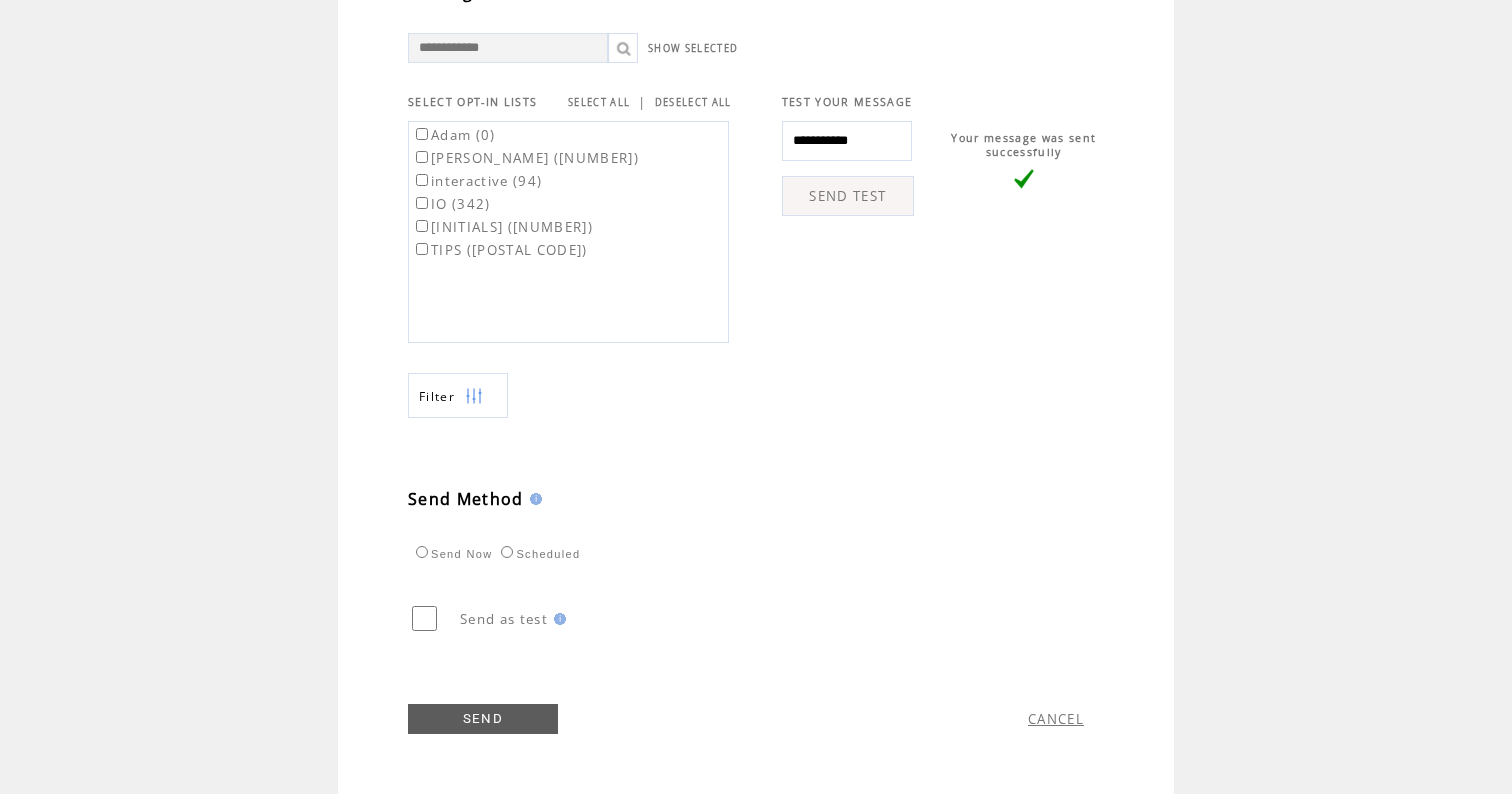 click on "SELECT ALL" at bounding box center [599, 102] 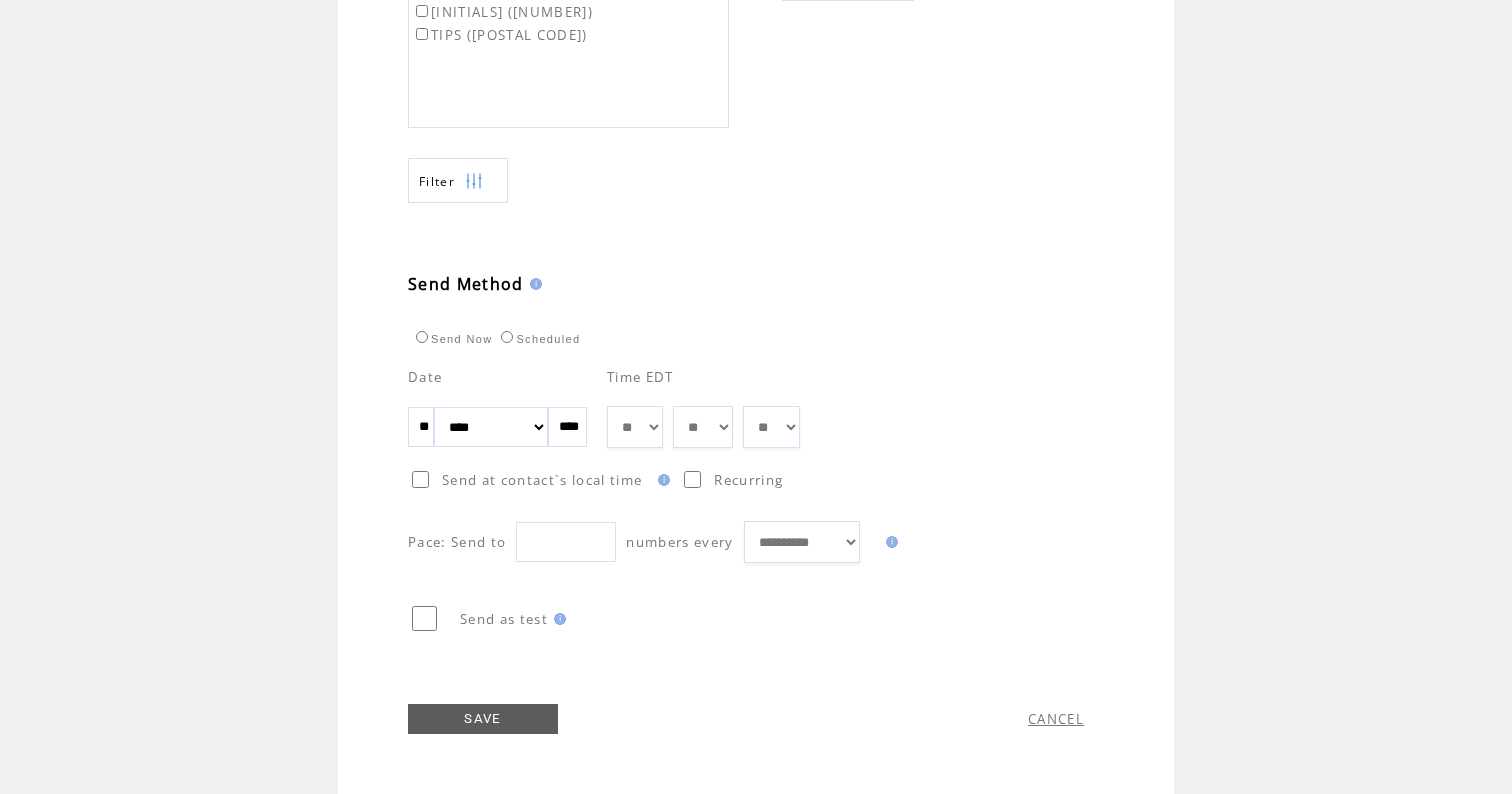 scroll, scrollTop: 924, scrollLeft: 0, axis: vertical 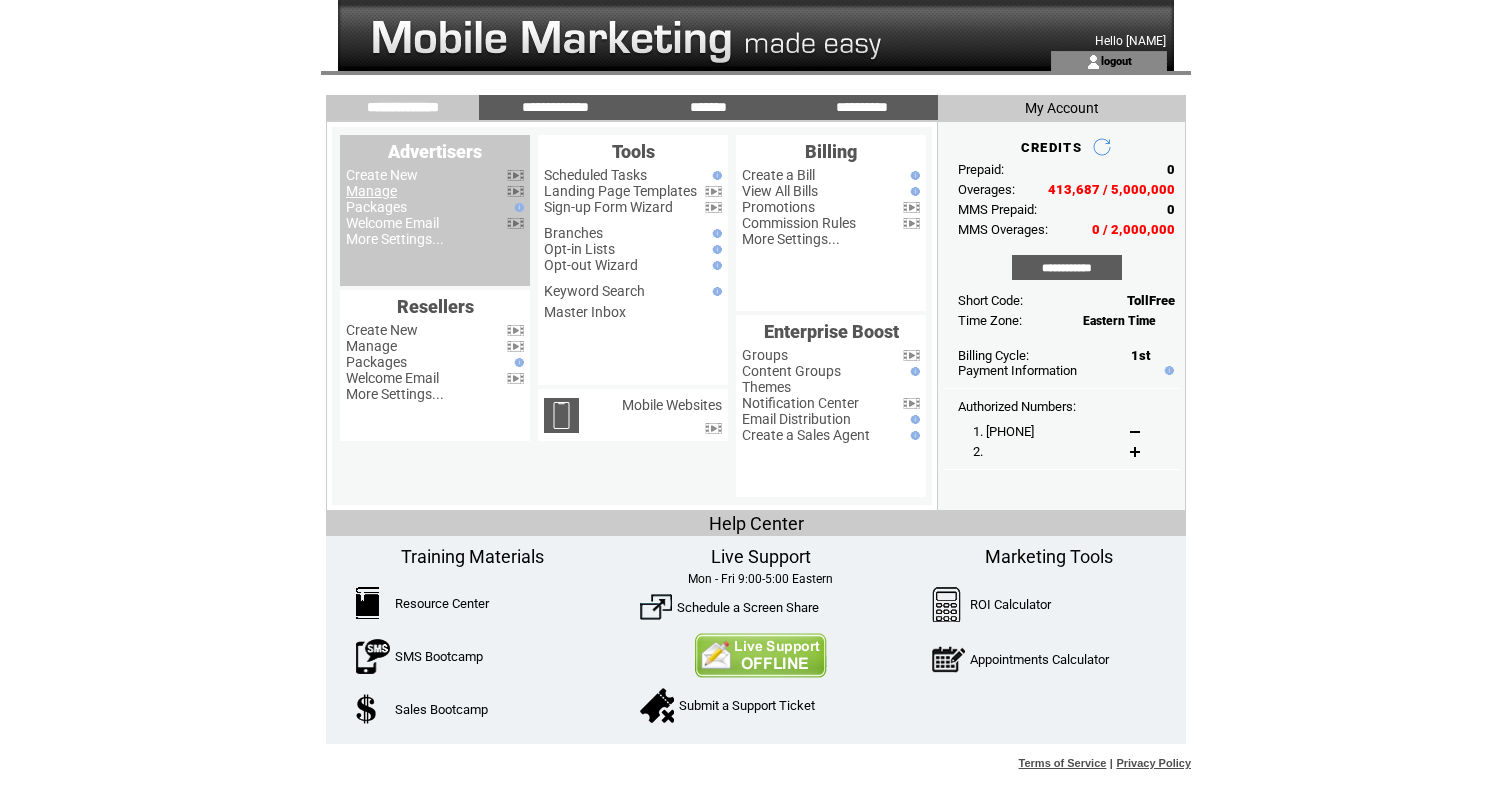click on "Manage" at bounding box center [371, 191] 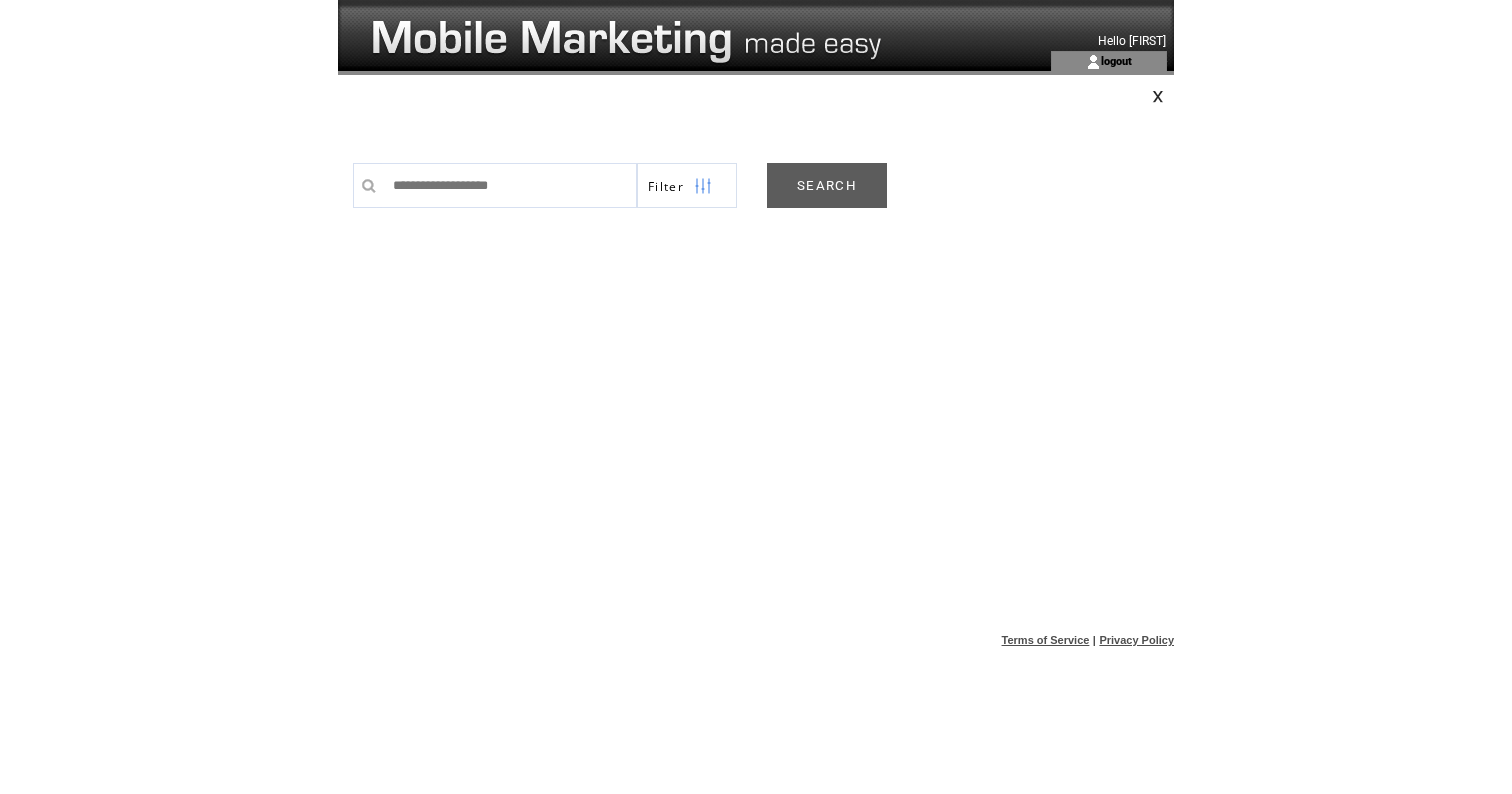 scroll, scrollTop: 0, scrollLeft: 0, axis: both 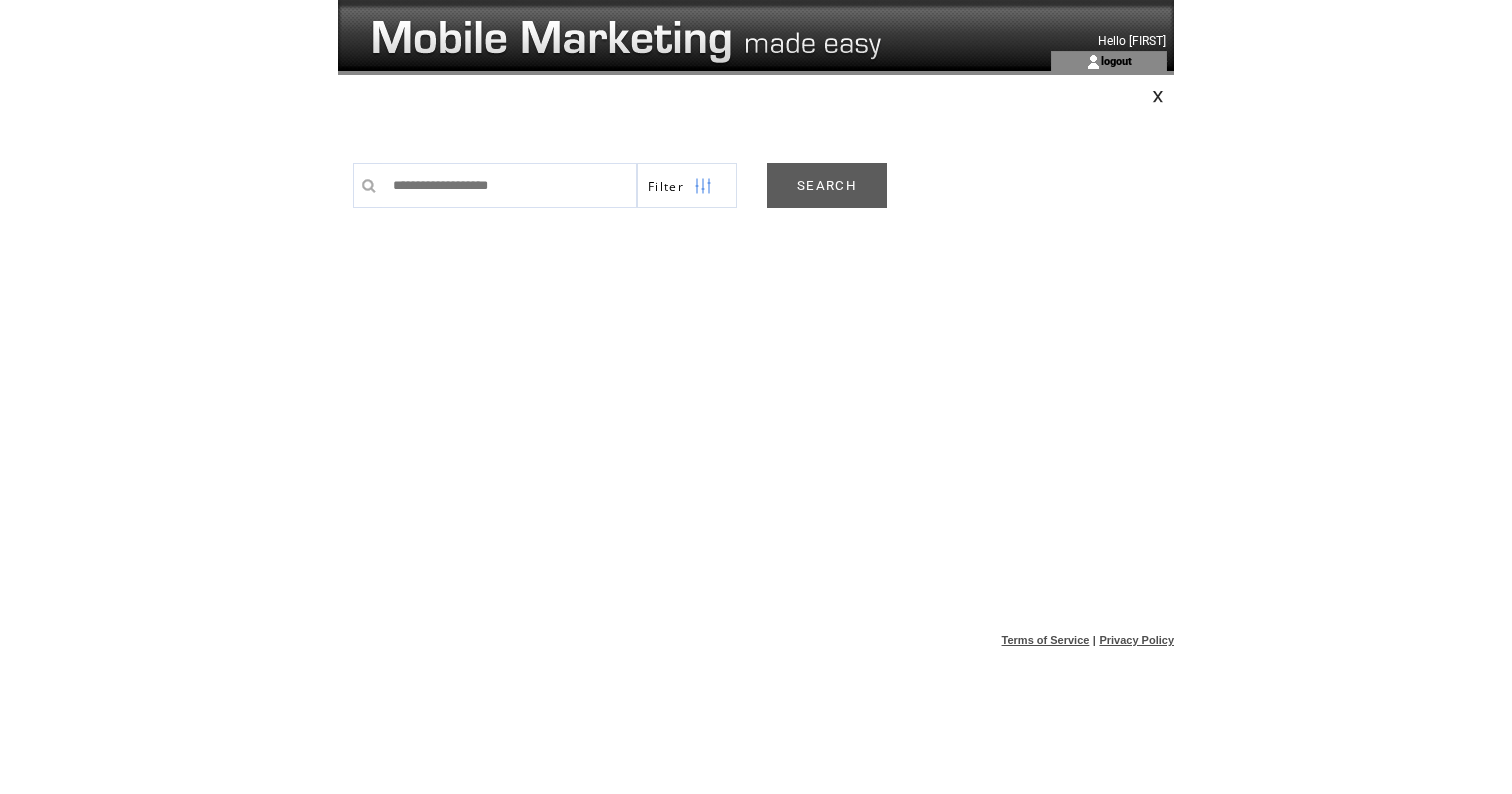 click on "SEARCH" at bounding box center [827, 185] 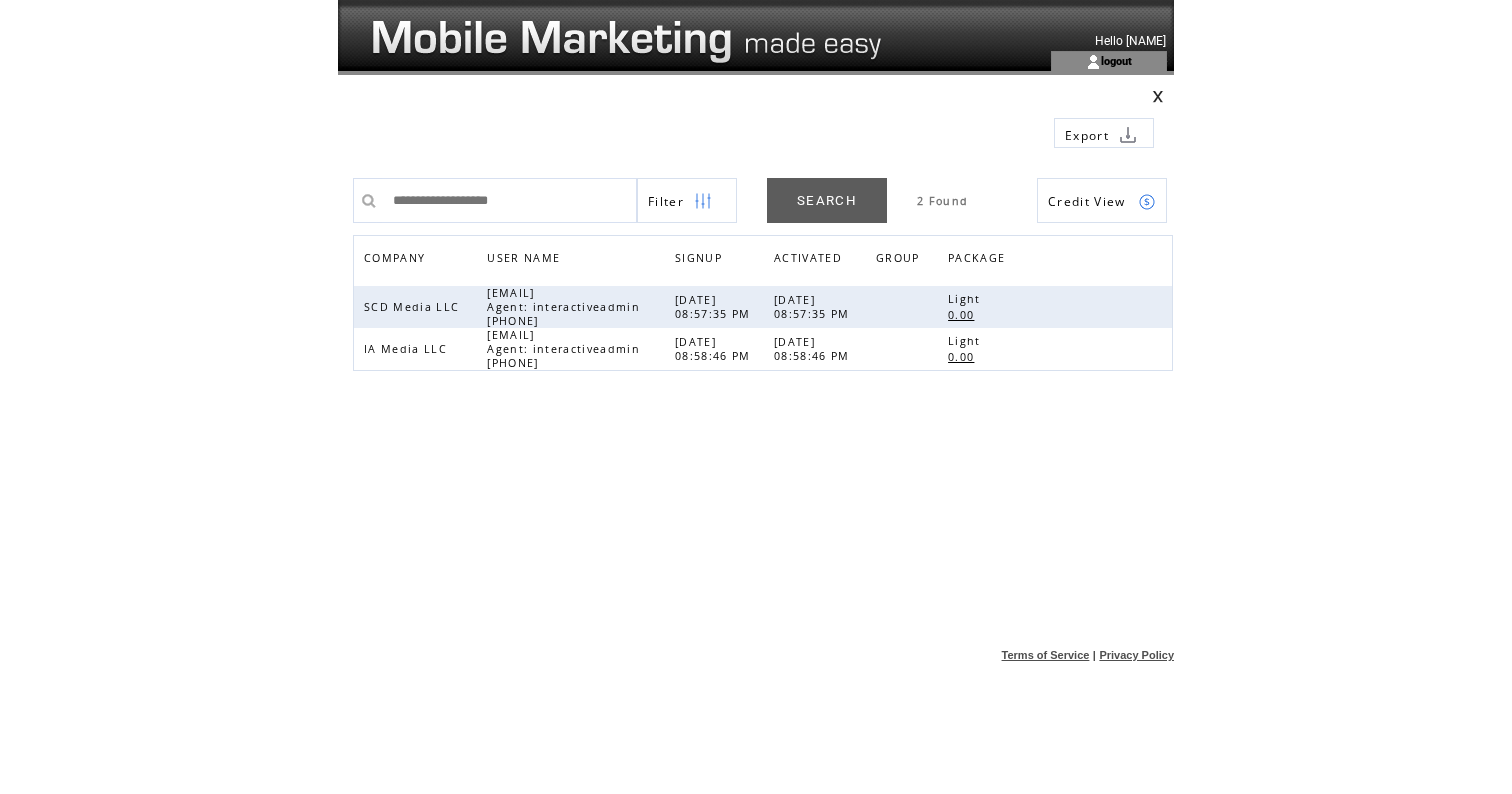 scroll, scrollTop: 0, scrollLeft: 0, axis: both 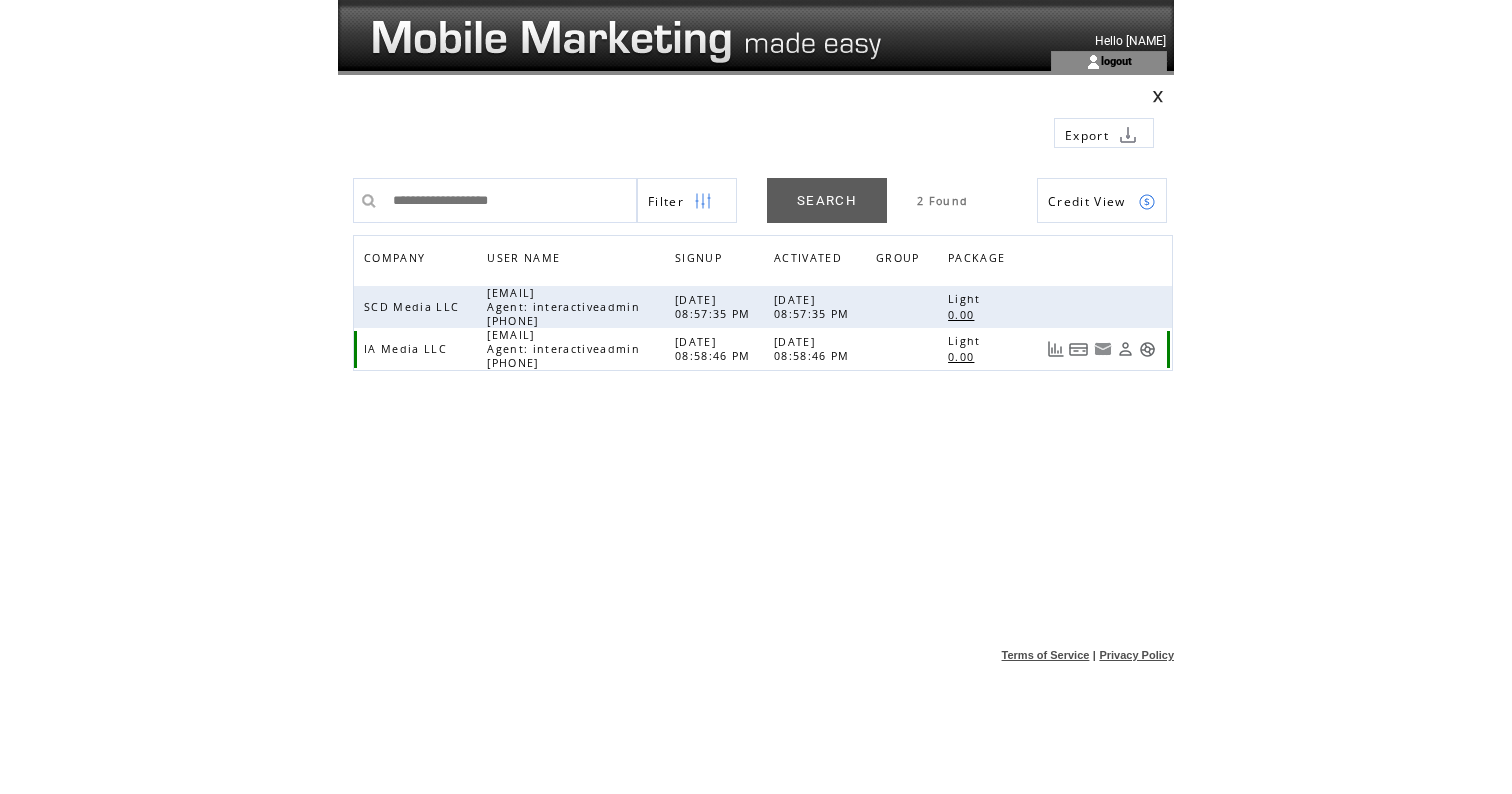 click at bounding box center [1147, 349] 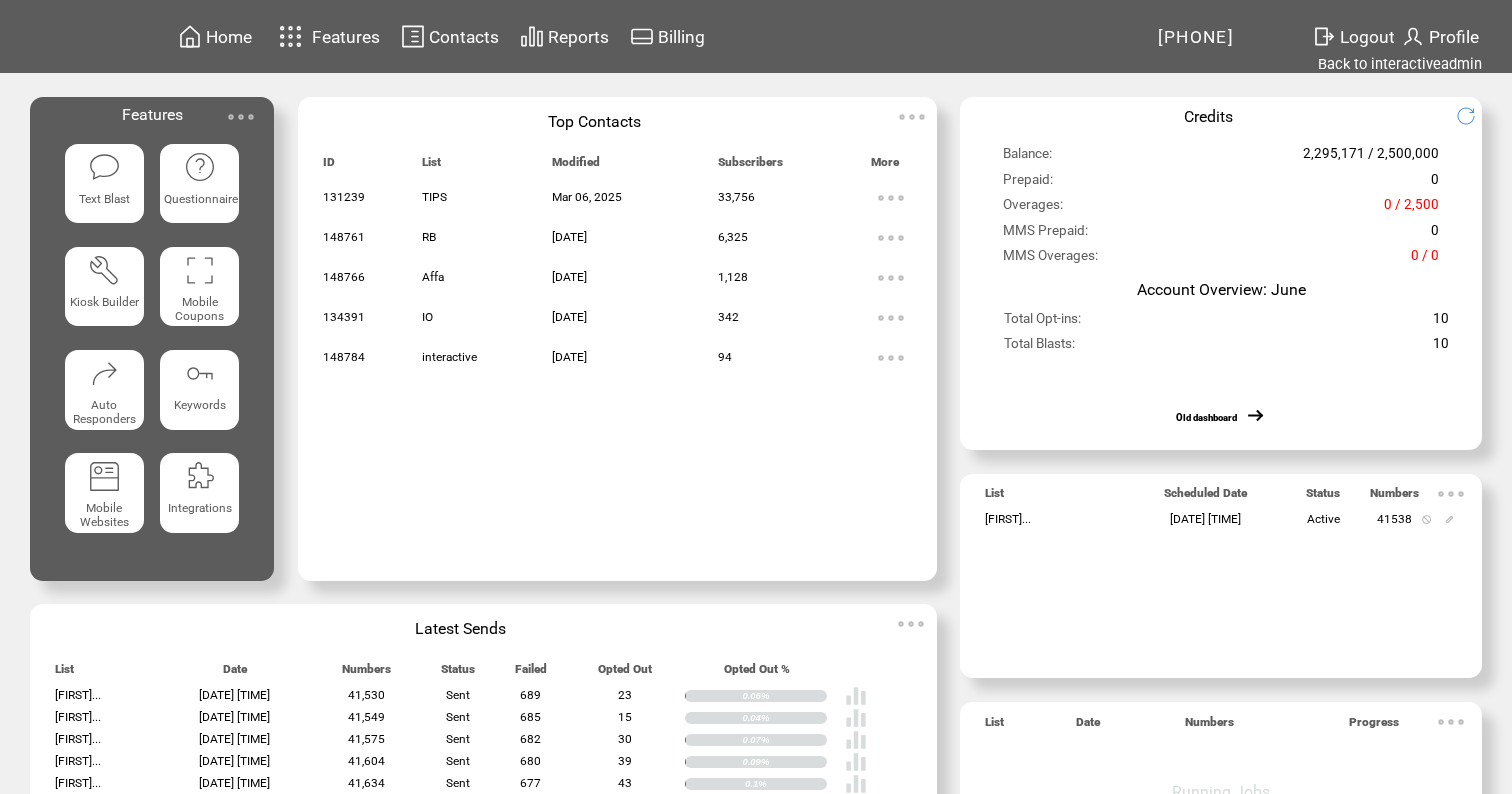 scroll, scrollTop: 0, scrollLeft: 0, axis: both 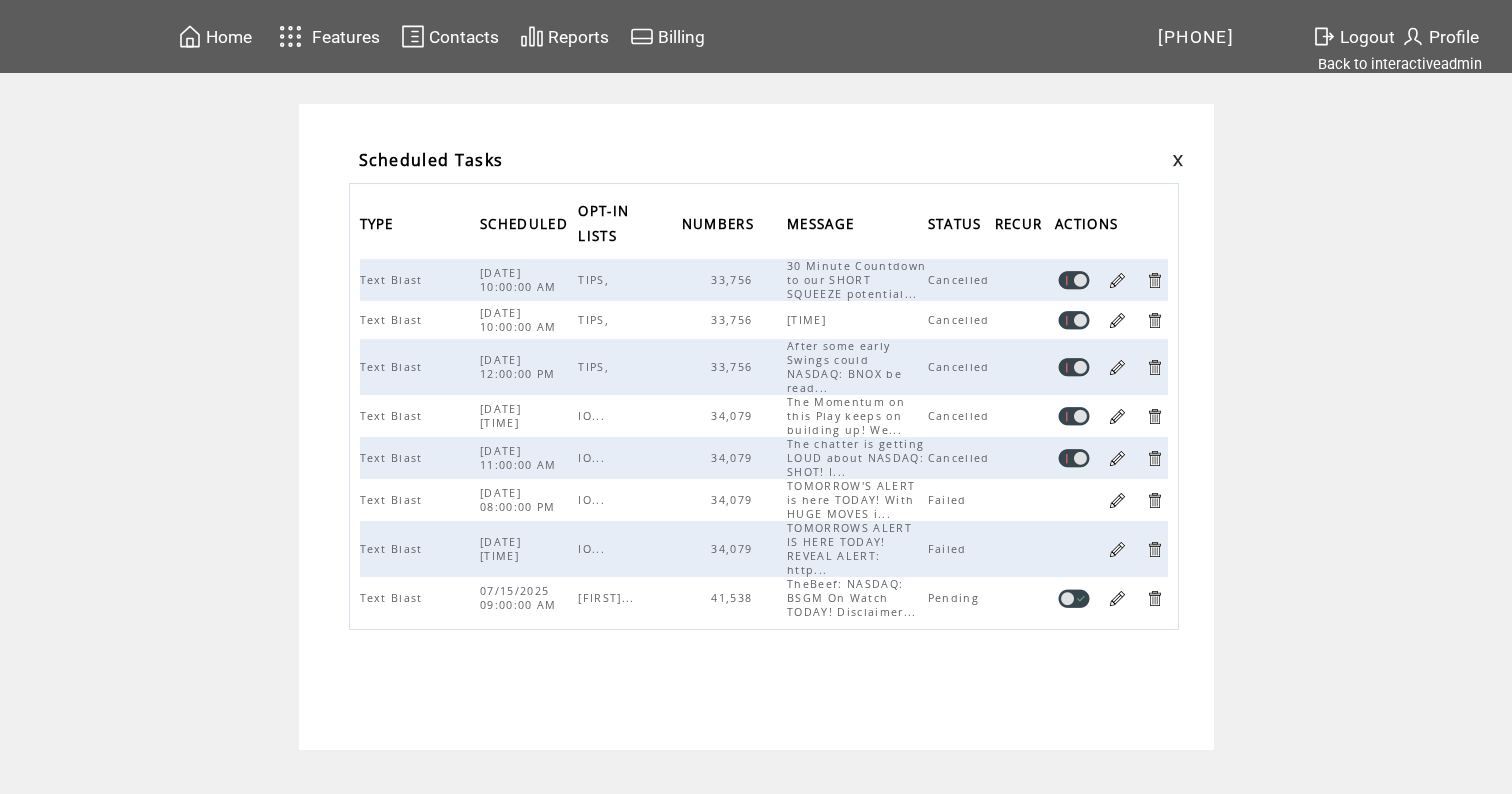 click on "Home" at bounding box center [229, 37] 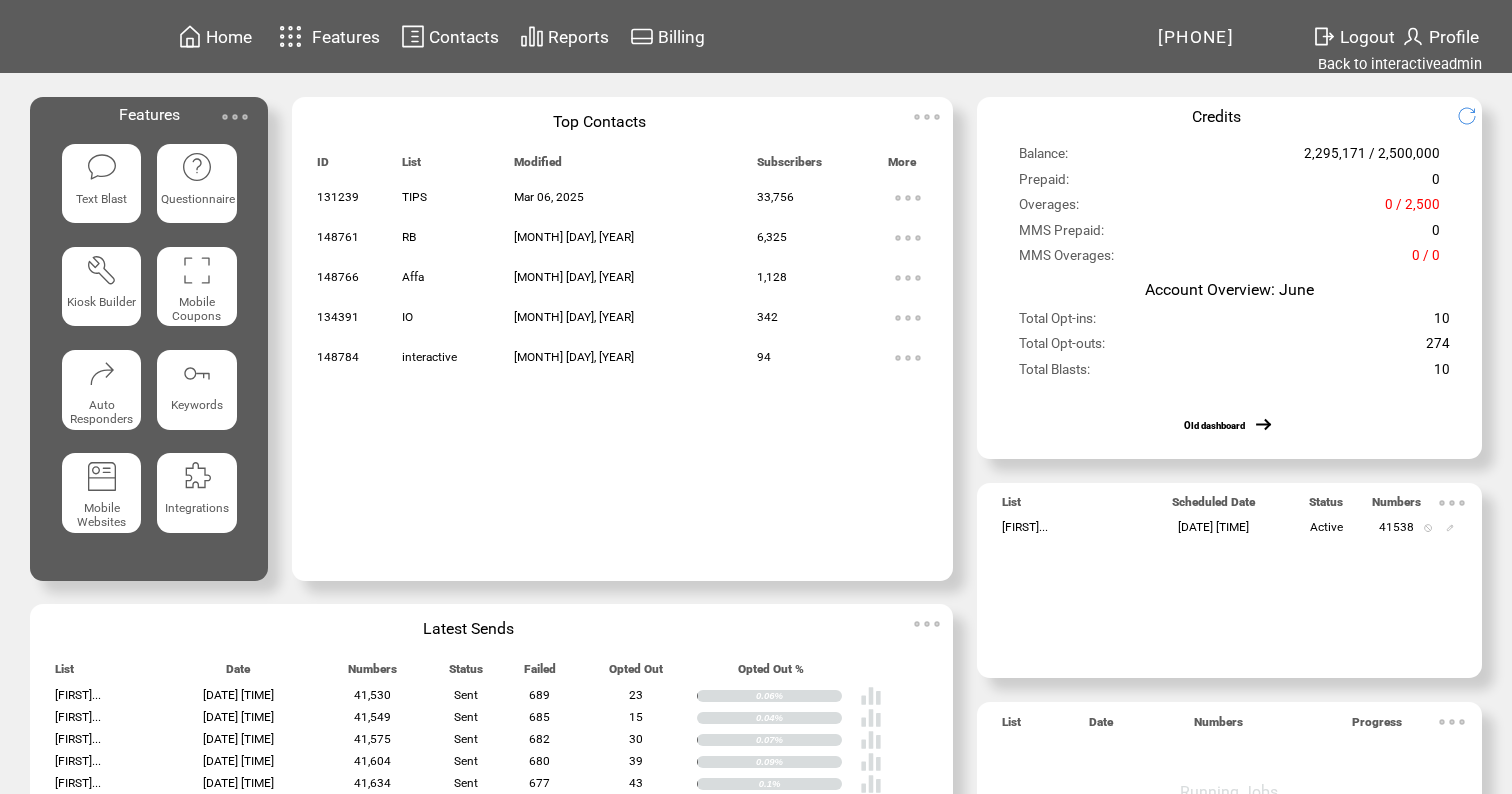 scroll, scrollTop: 0, scrollLeft: 0, axis: both 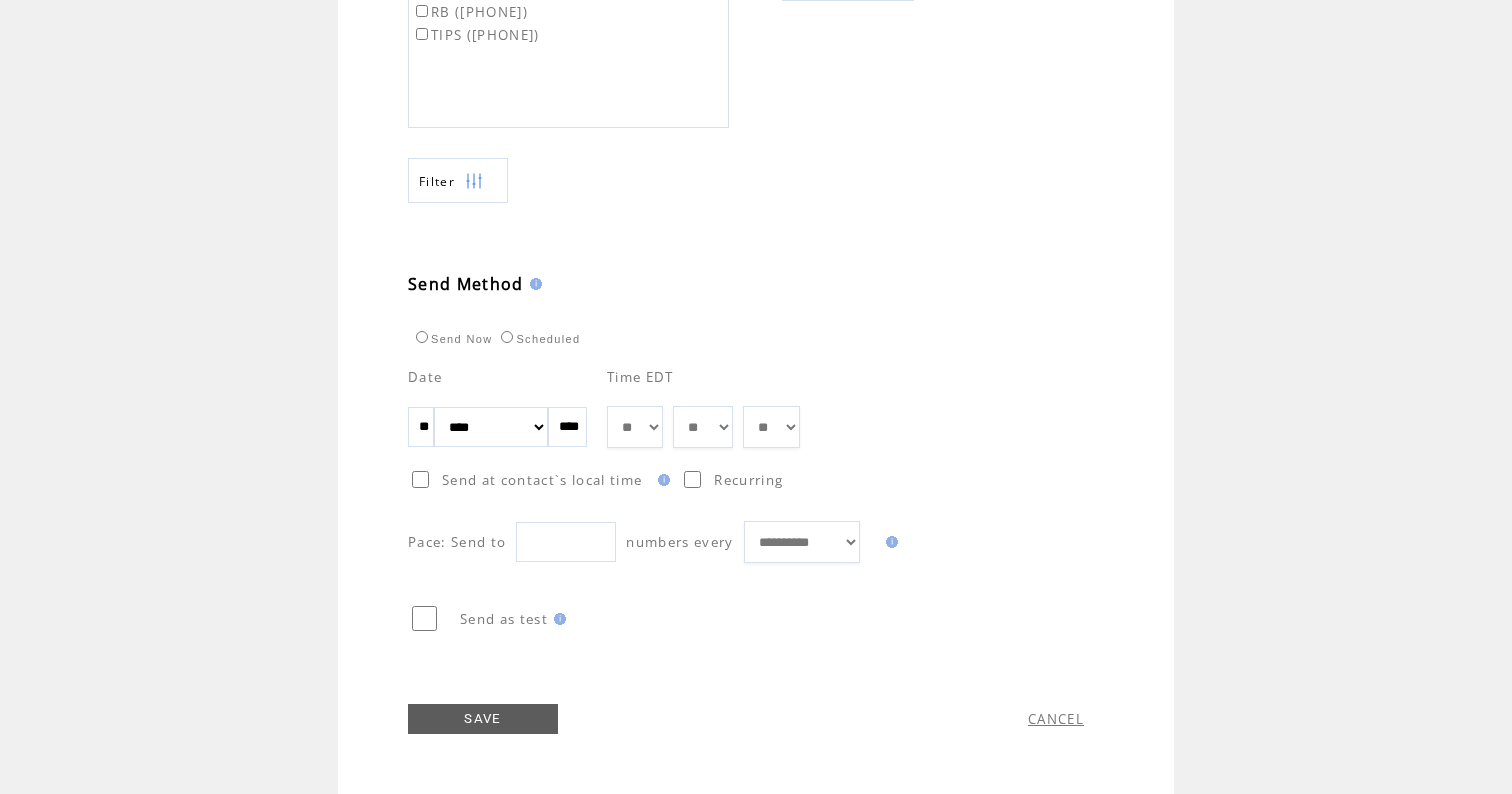 click at bounding box center [566, 542] 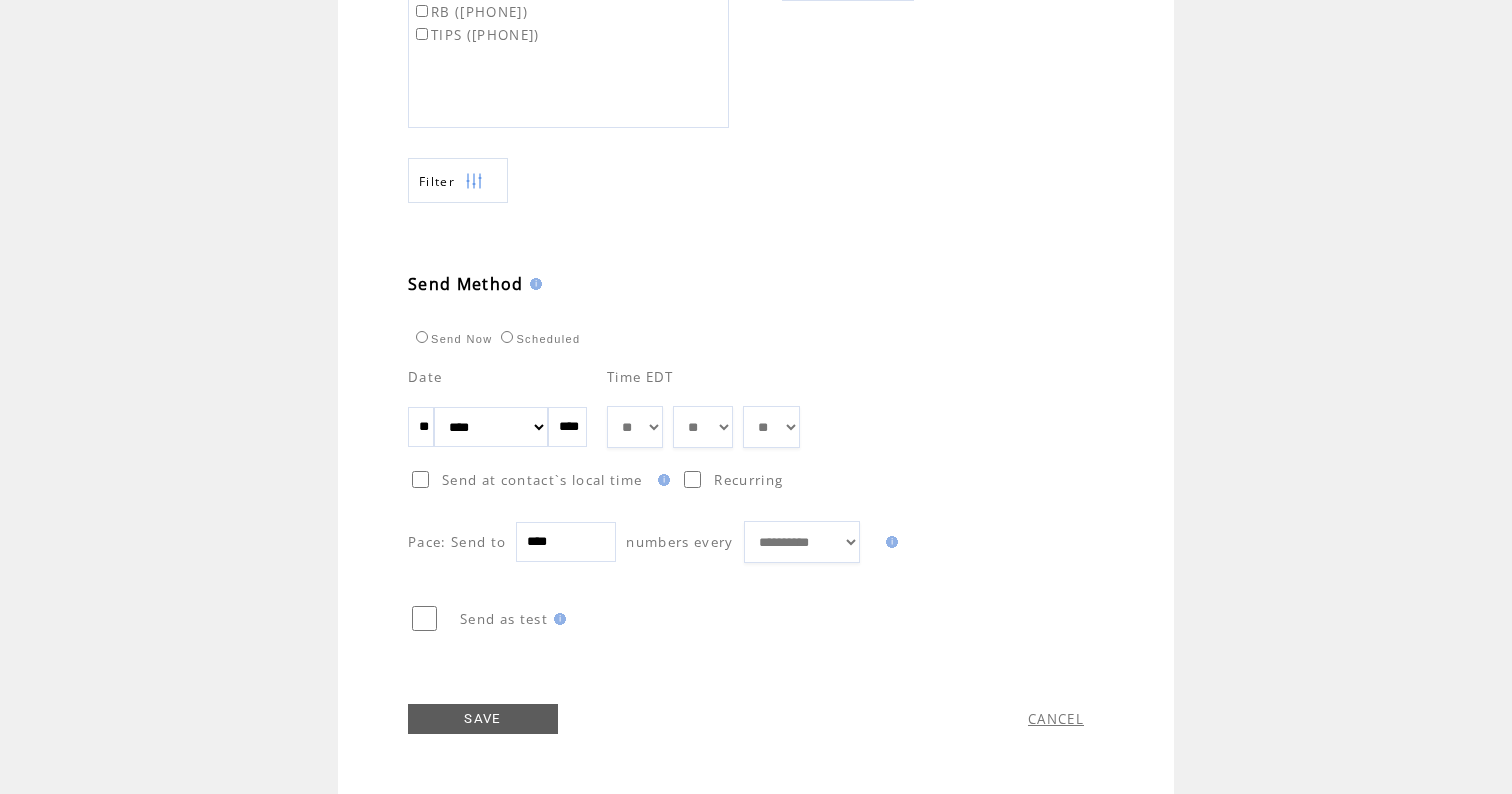 type on "****" 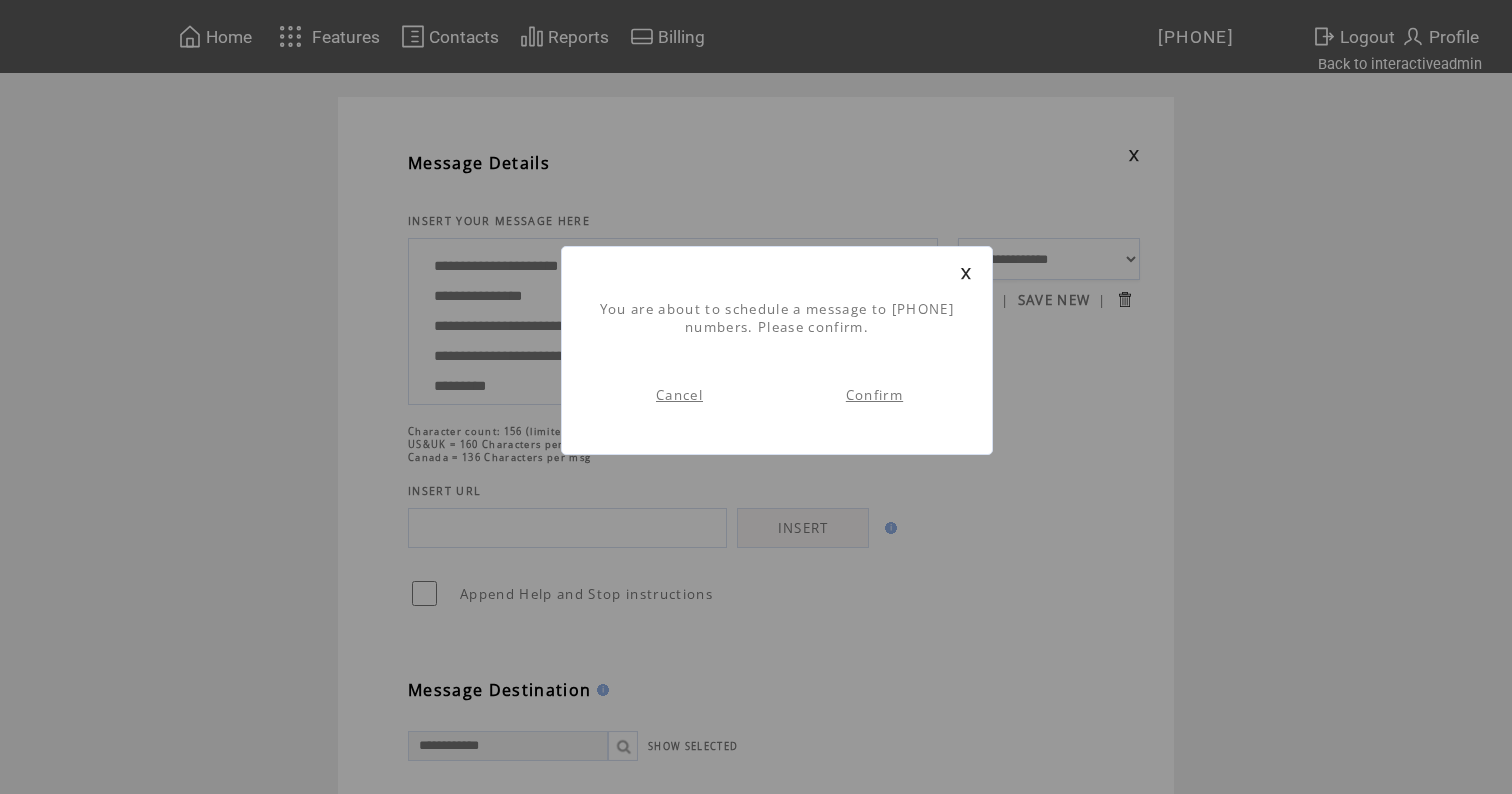 scroll, scrollTop: 1, scrollLeft: 0, axis: vertical 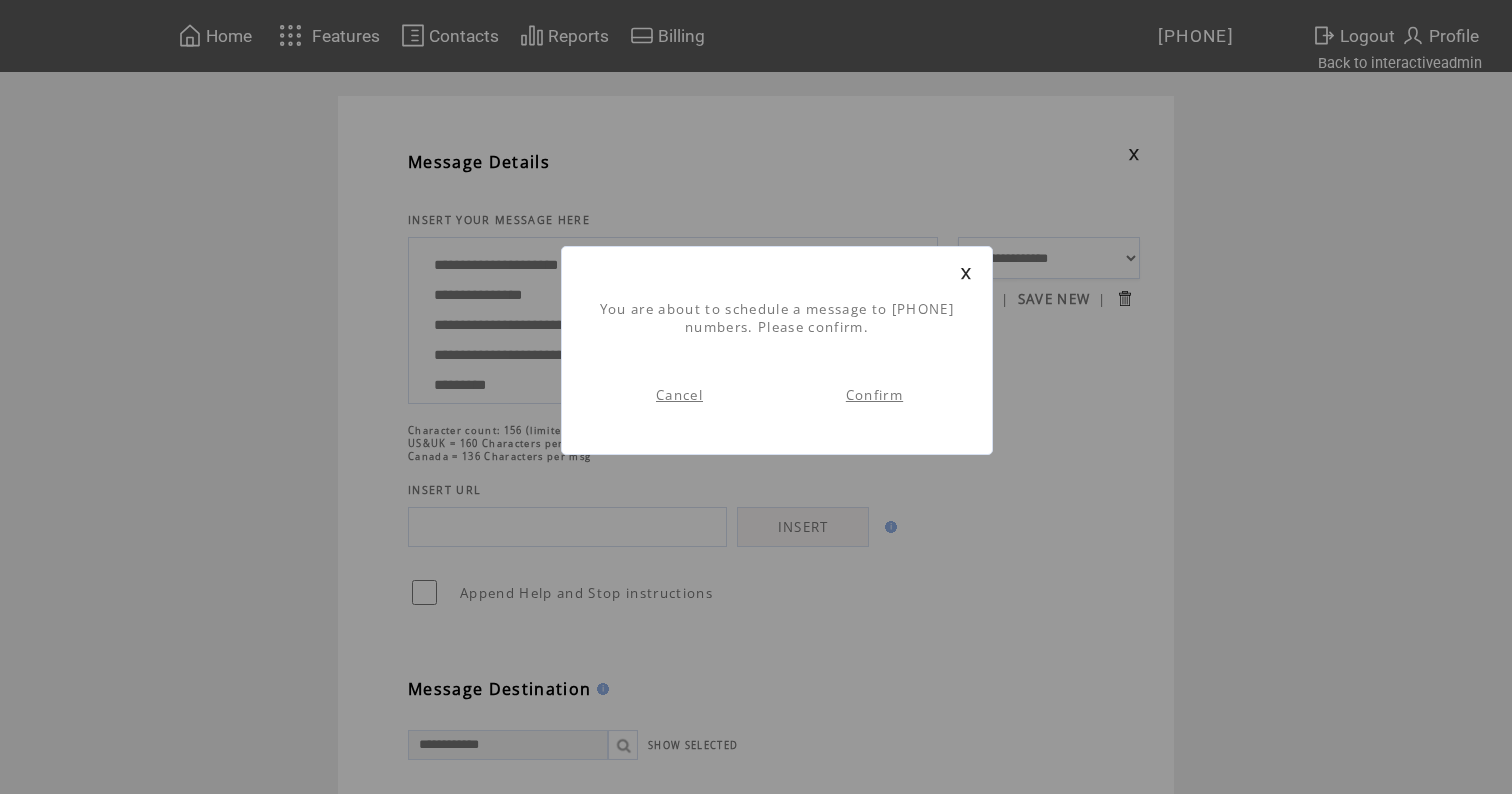 click on "Confirm" at bounding box center (874, 395) 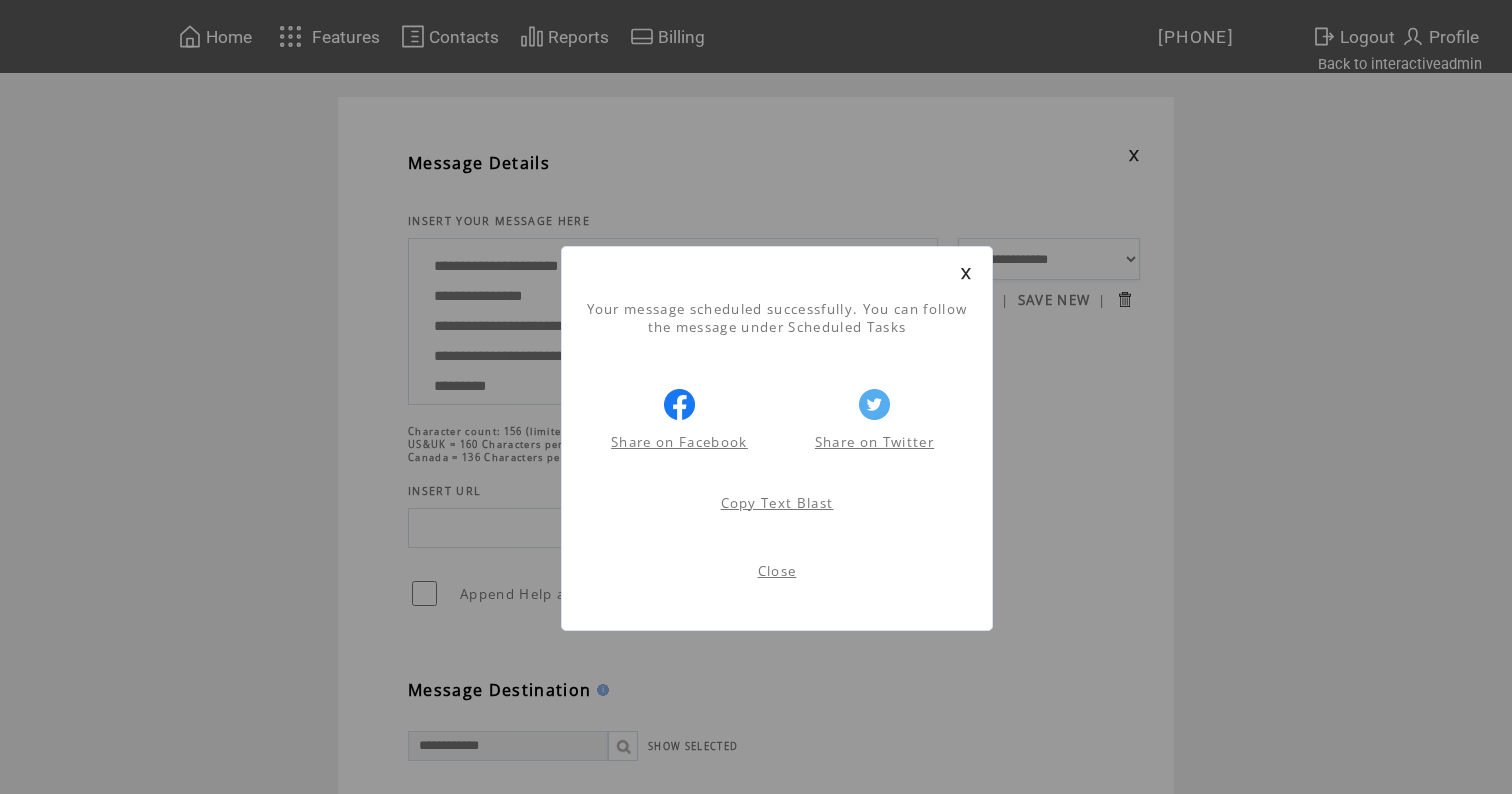 scroll, scrollTop: 1, scrollLeft: 0, axis: vertical 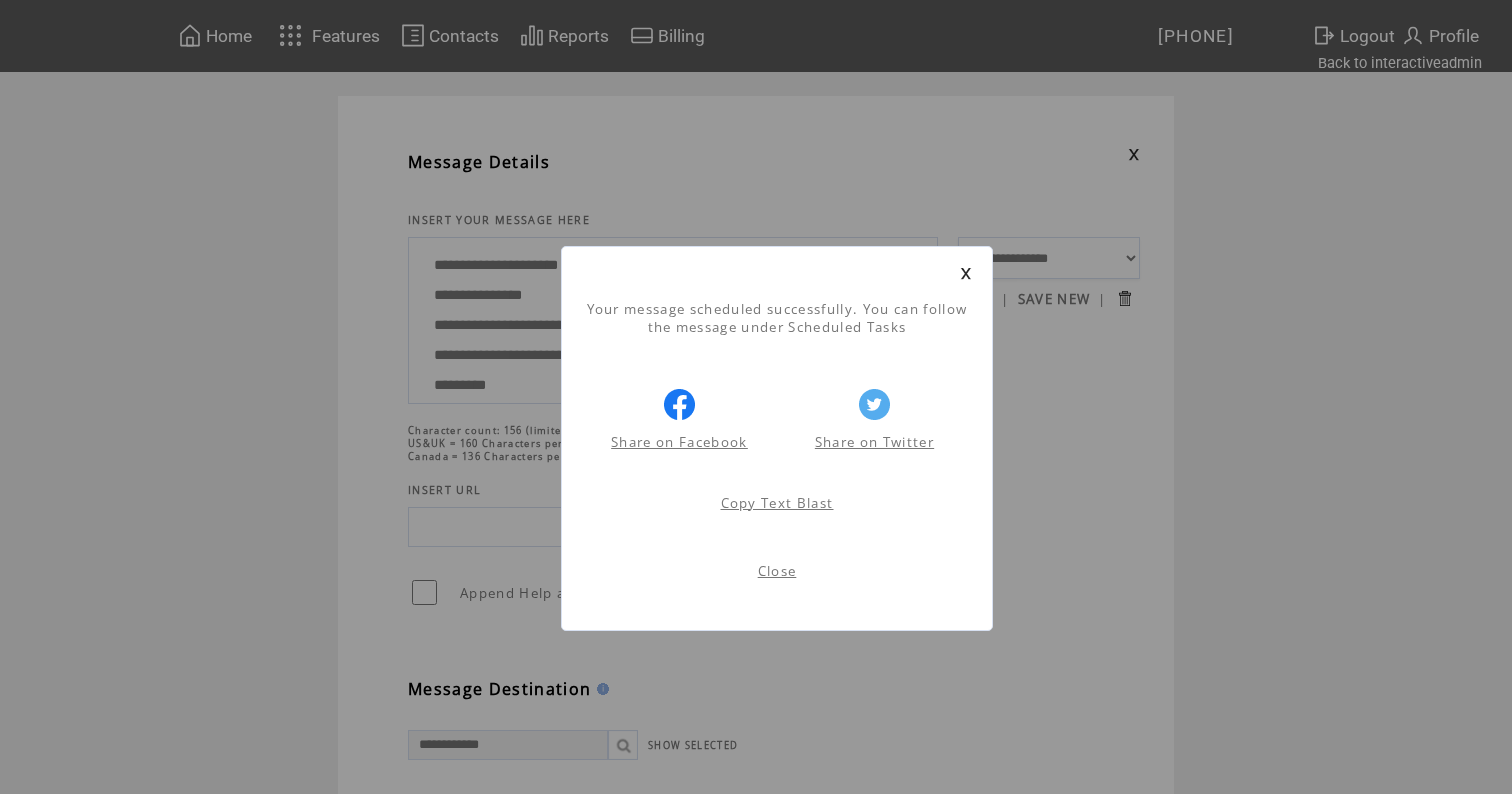 click at bounding box center (966, 273) 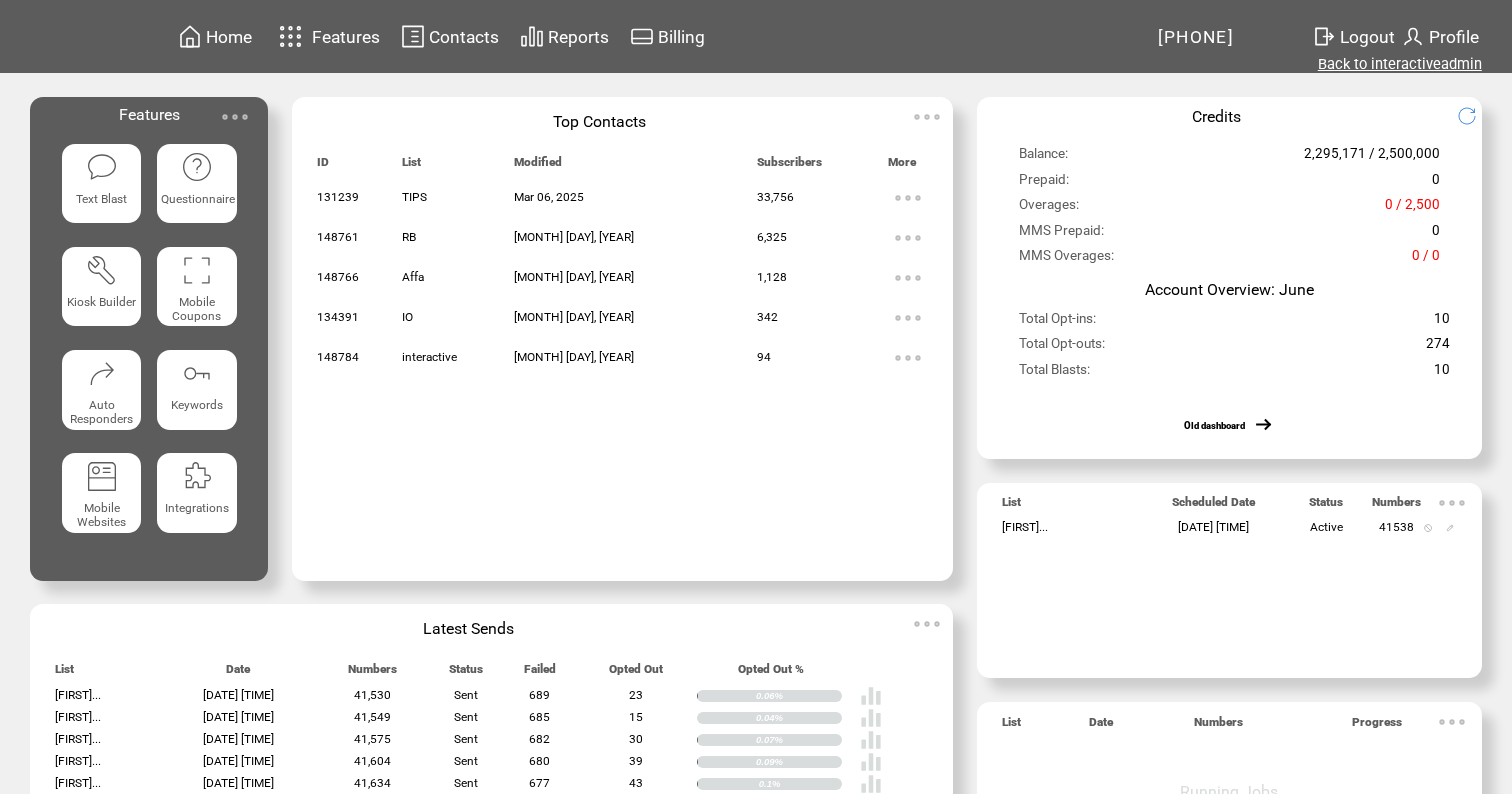 scroll, scrollTop: 0, scrollLeft: 0, axis: both 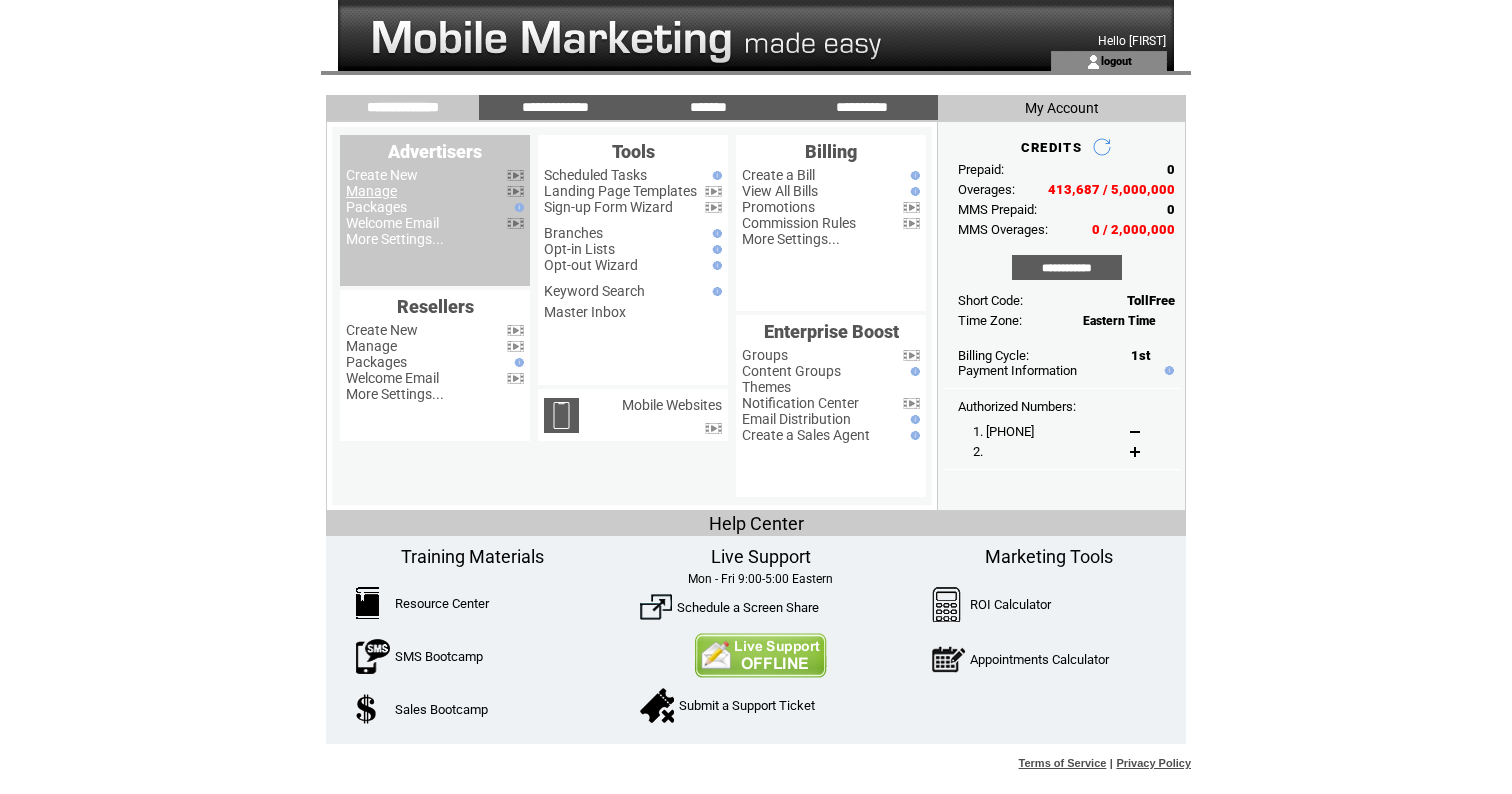 click on "Manage" at bounding box center [371, 191] 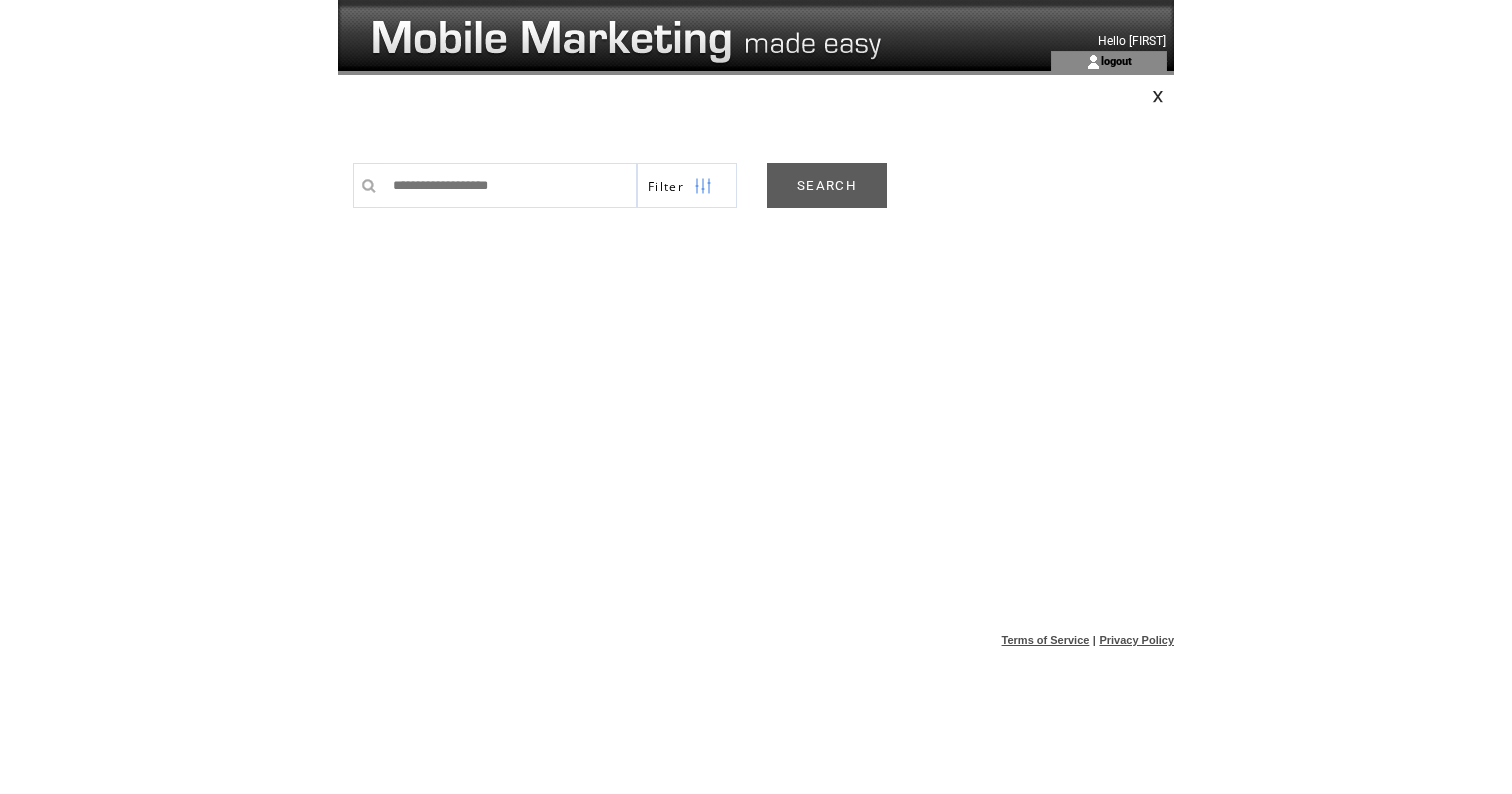 scroll, scrollTop: 0, scrollLeft: 0, axis: both 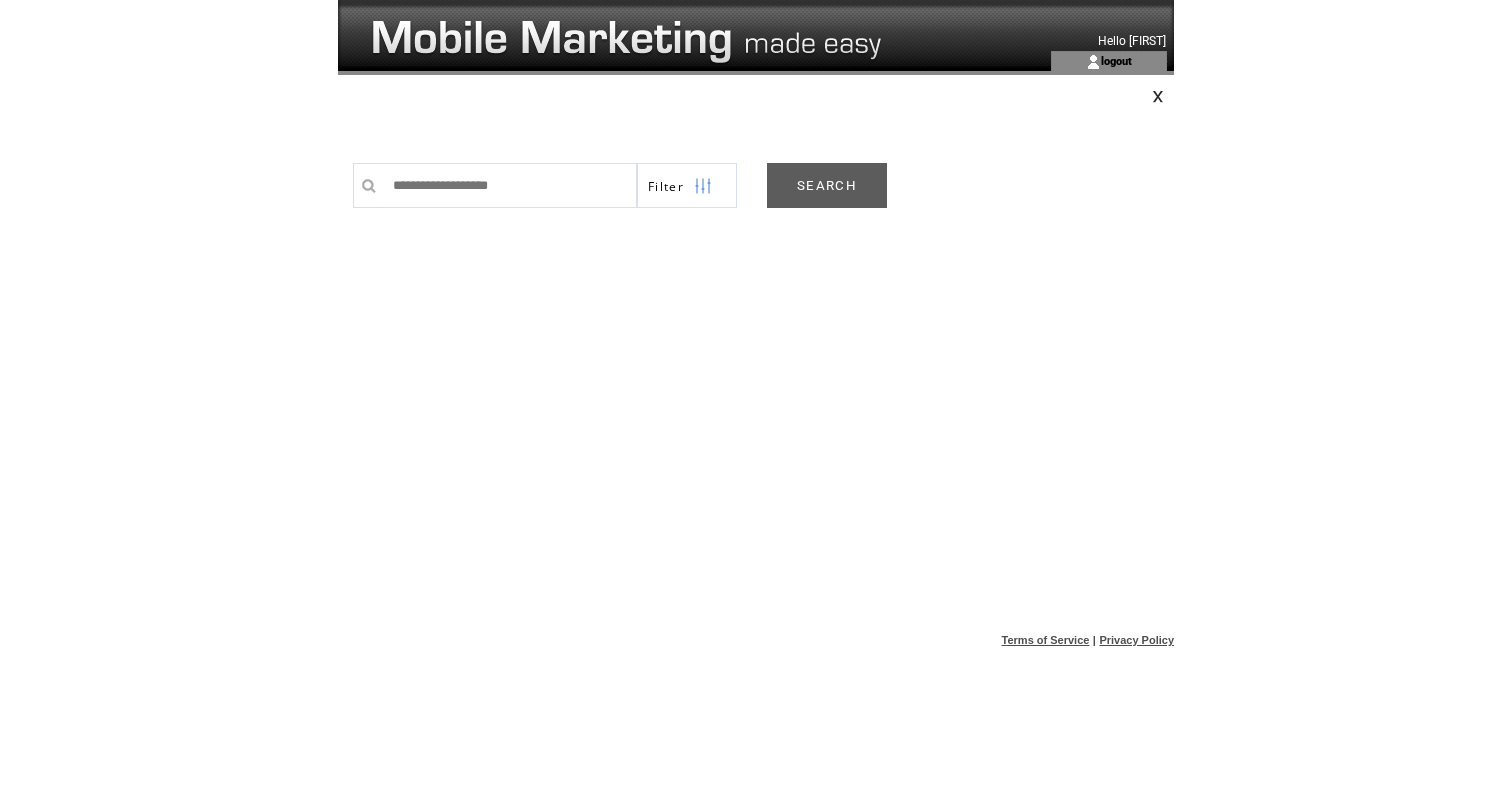 click on "SEARCH" at bounding box center [827, 185] 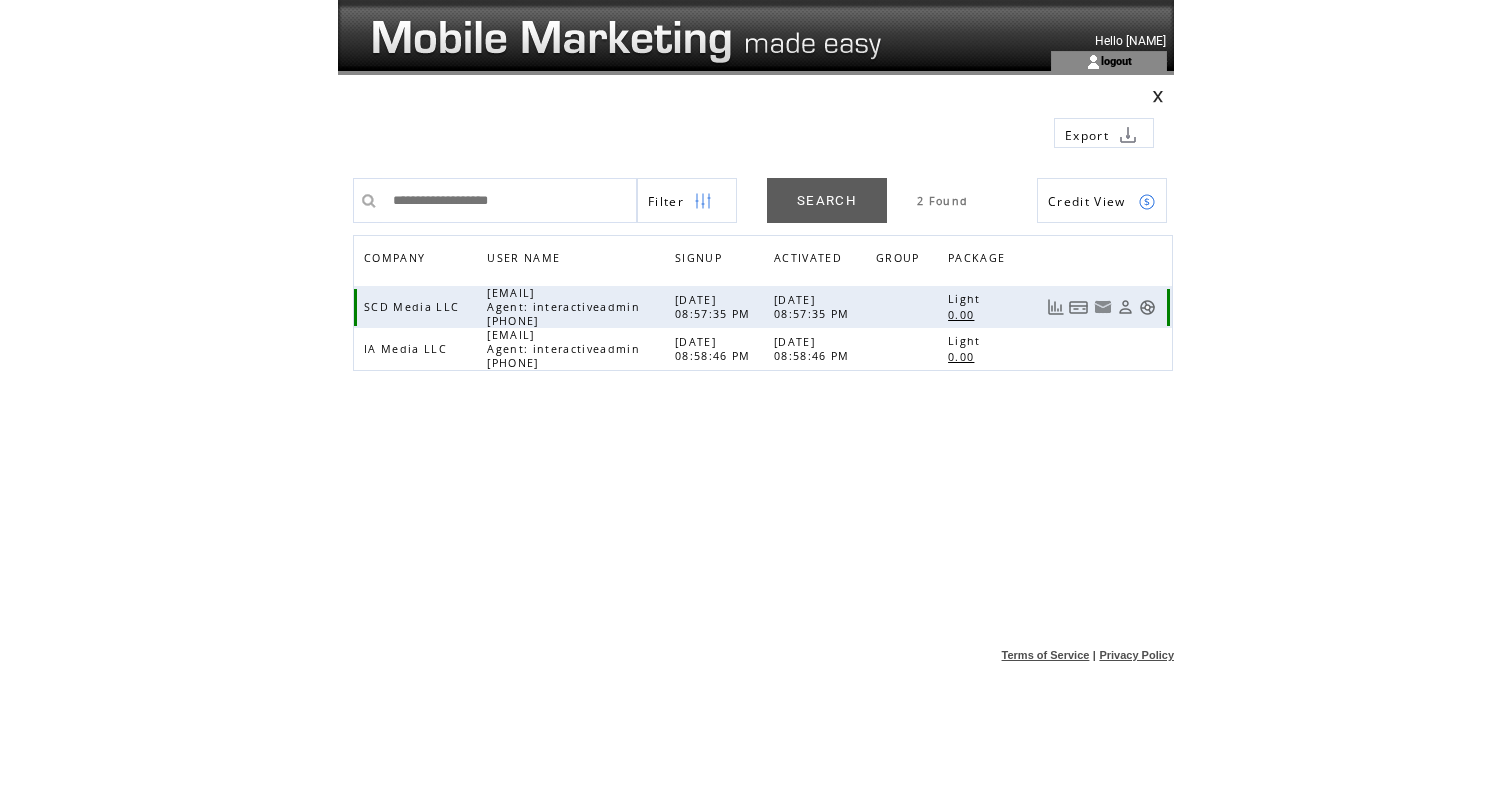 scroll, scrollTop: 0, scrollLeft: 0, axis: both 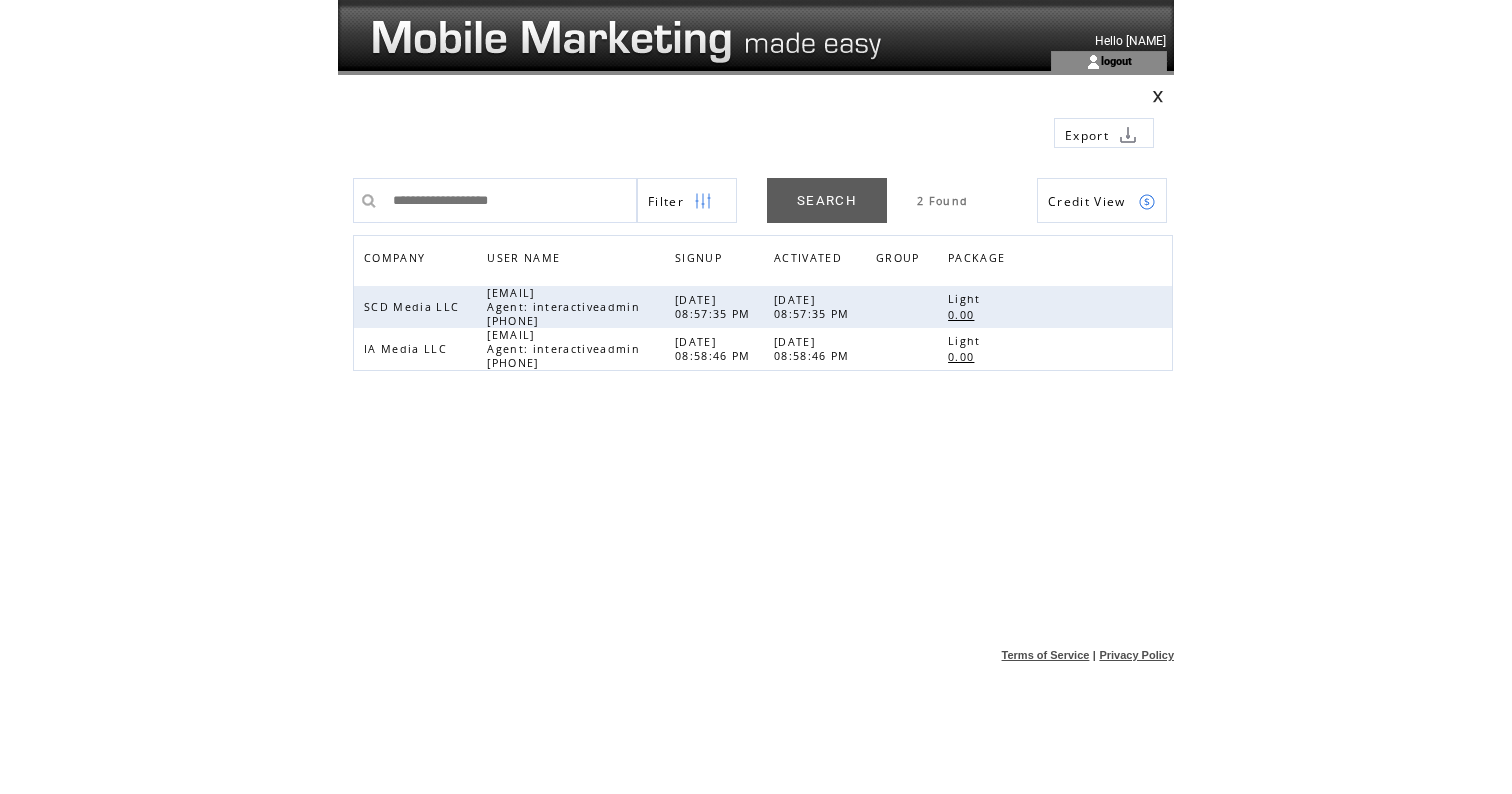 click at bounding box center (654, 25) 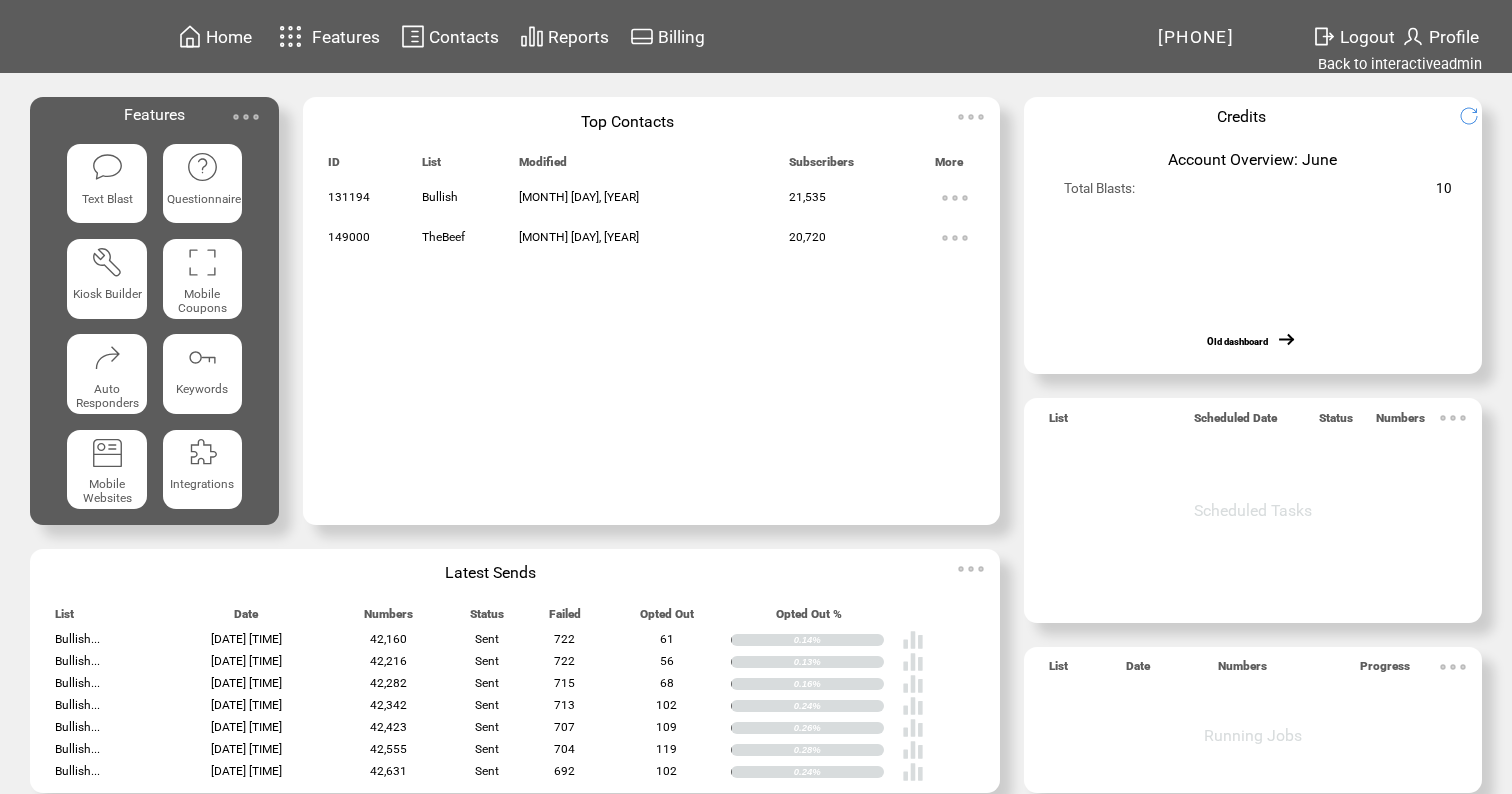scroll, scrollTop: 0, scrollLeft: 0, axis: both 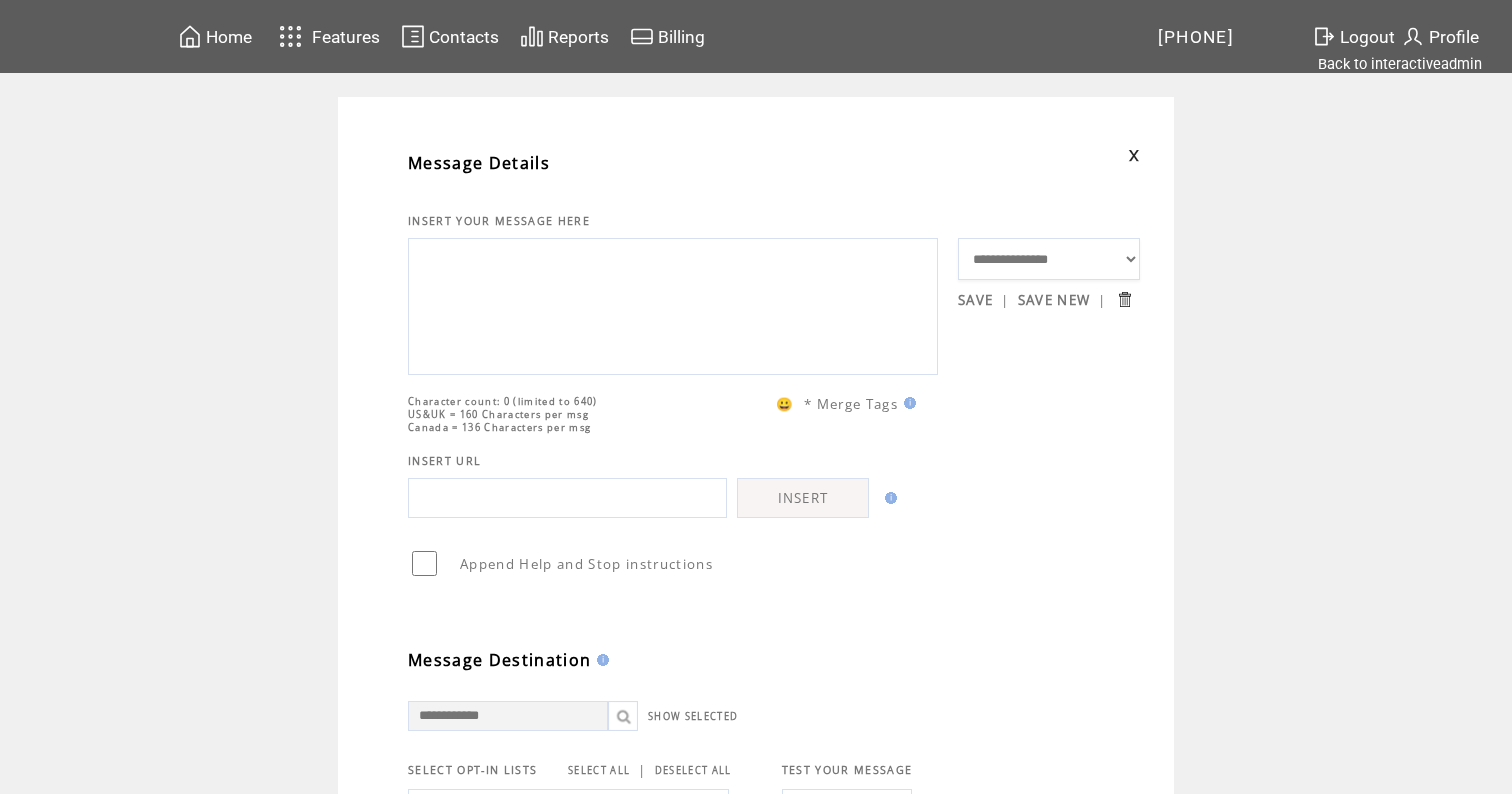 click at bounding box center [673, 304] 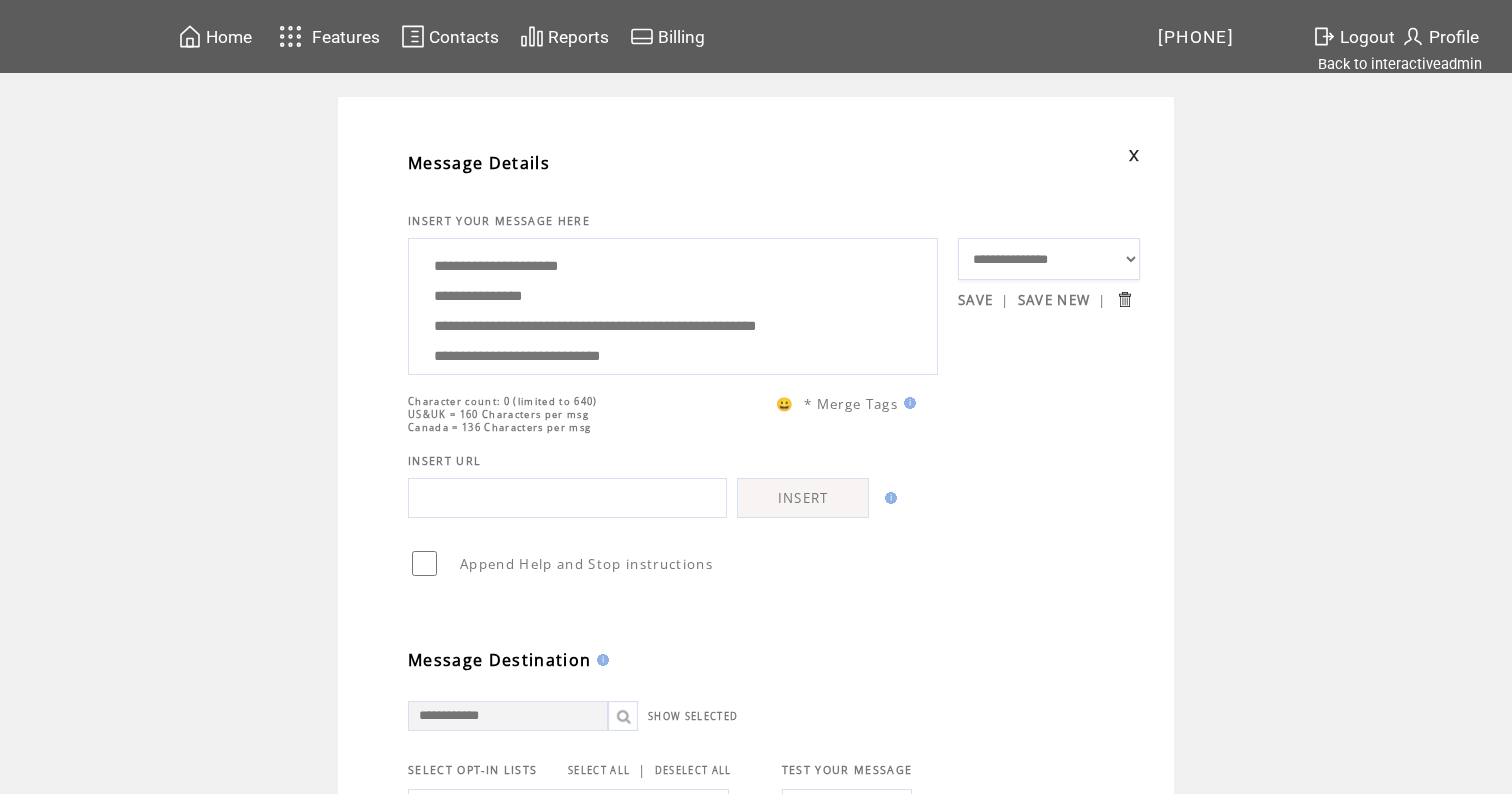 scroll, scrollTop: 100, scrollLeft: 0, axis: vertical 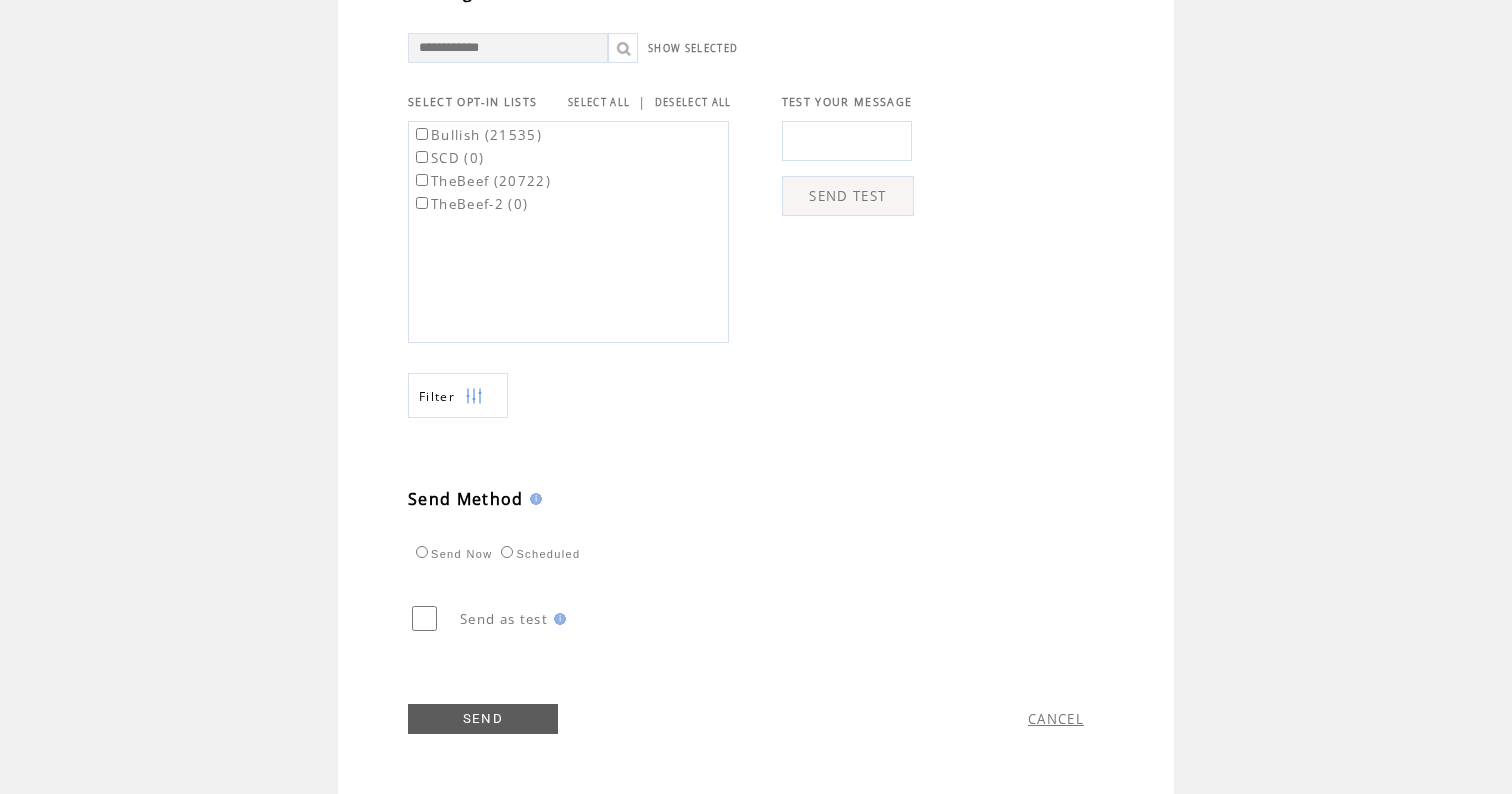 type on "**********" 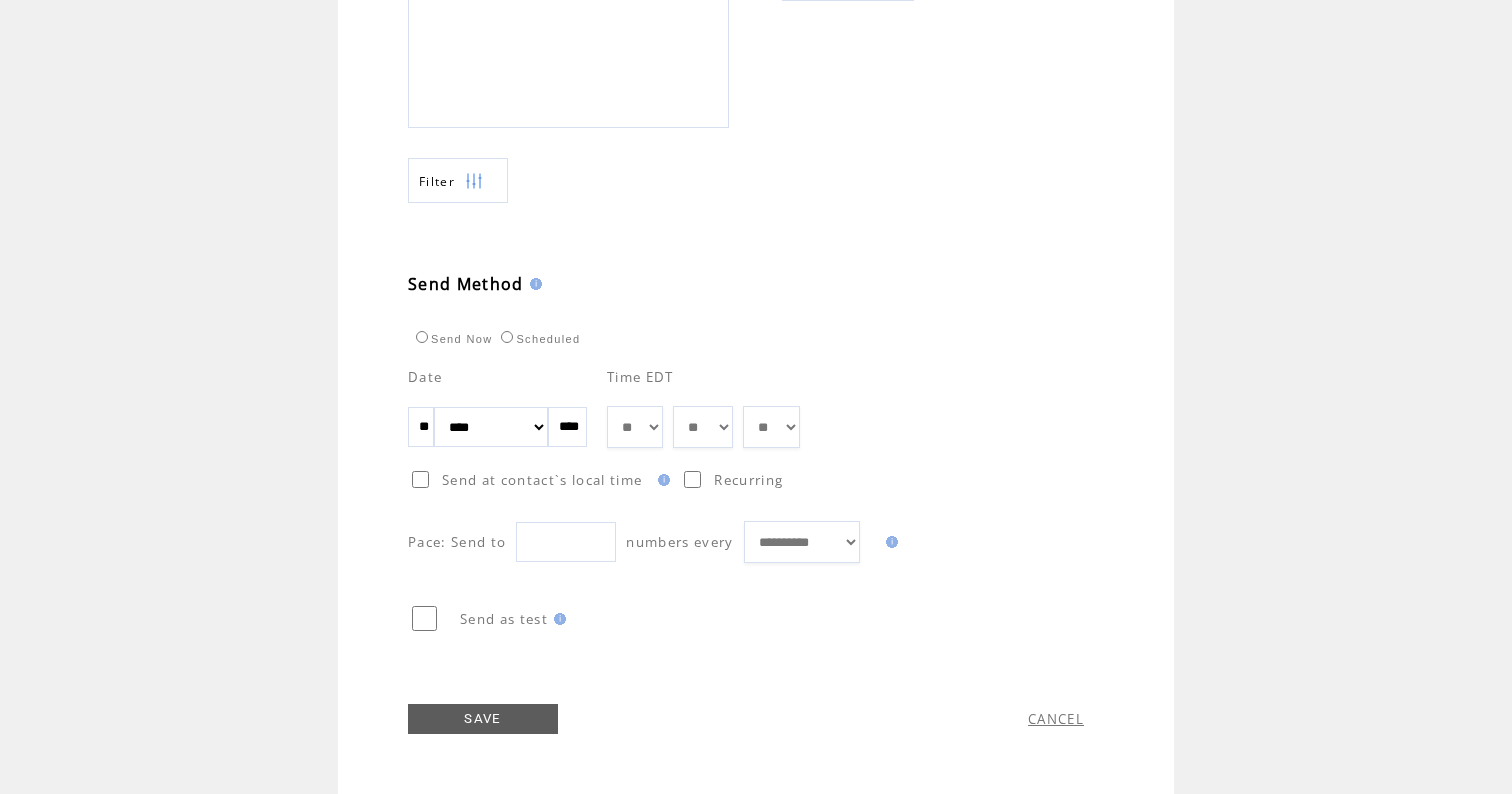 scroll, scrollTop: 924, scrollLeft: 0, axis: vertical 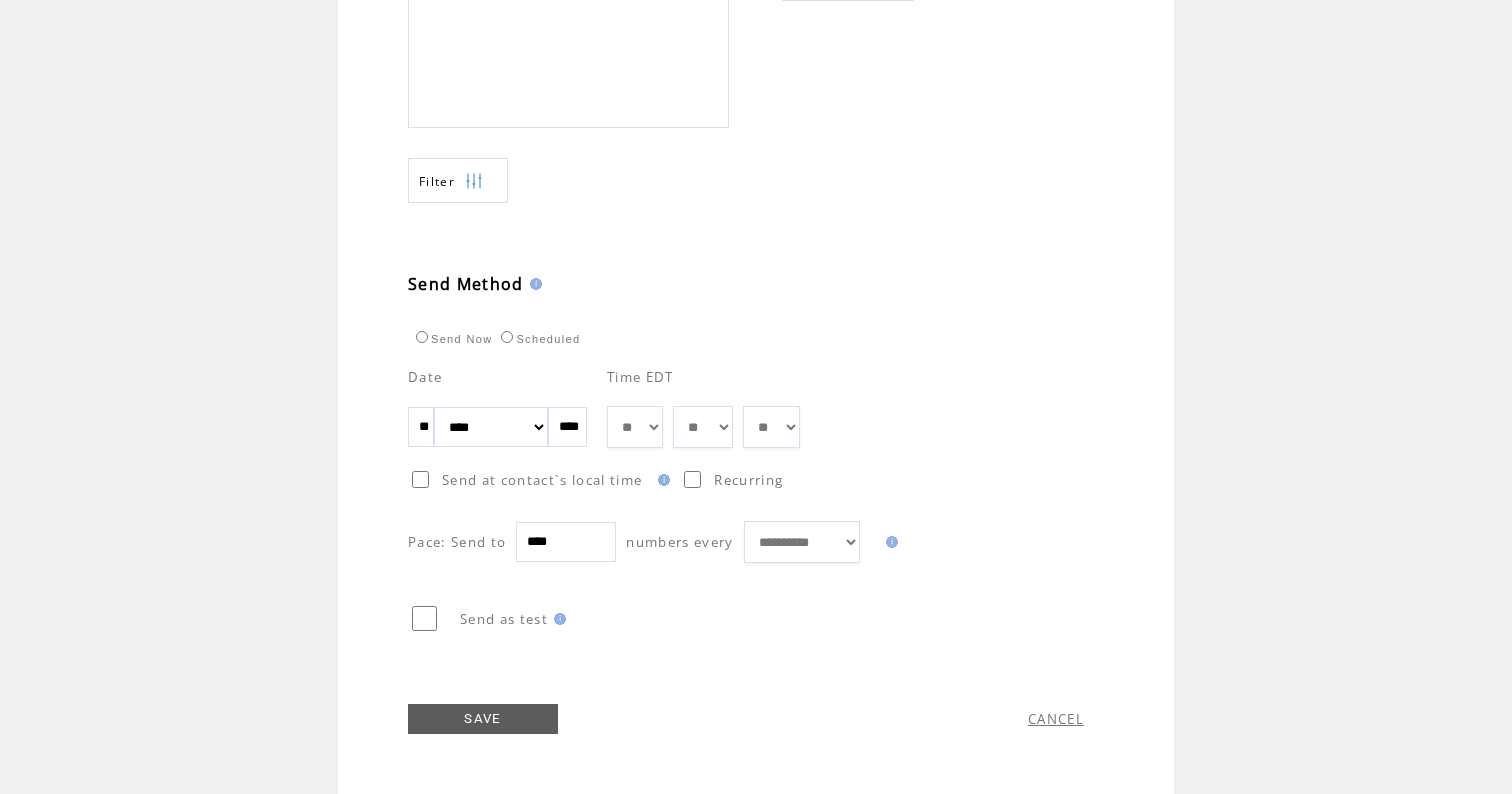type on "****" 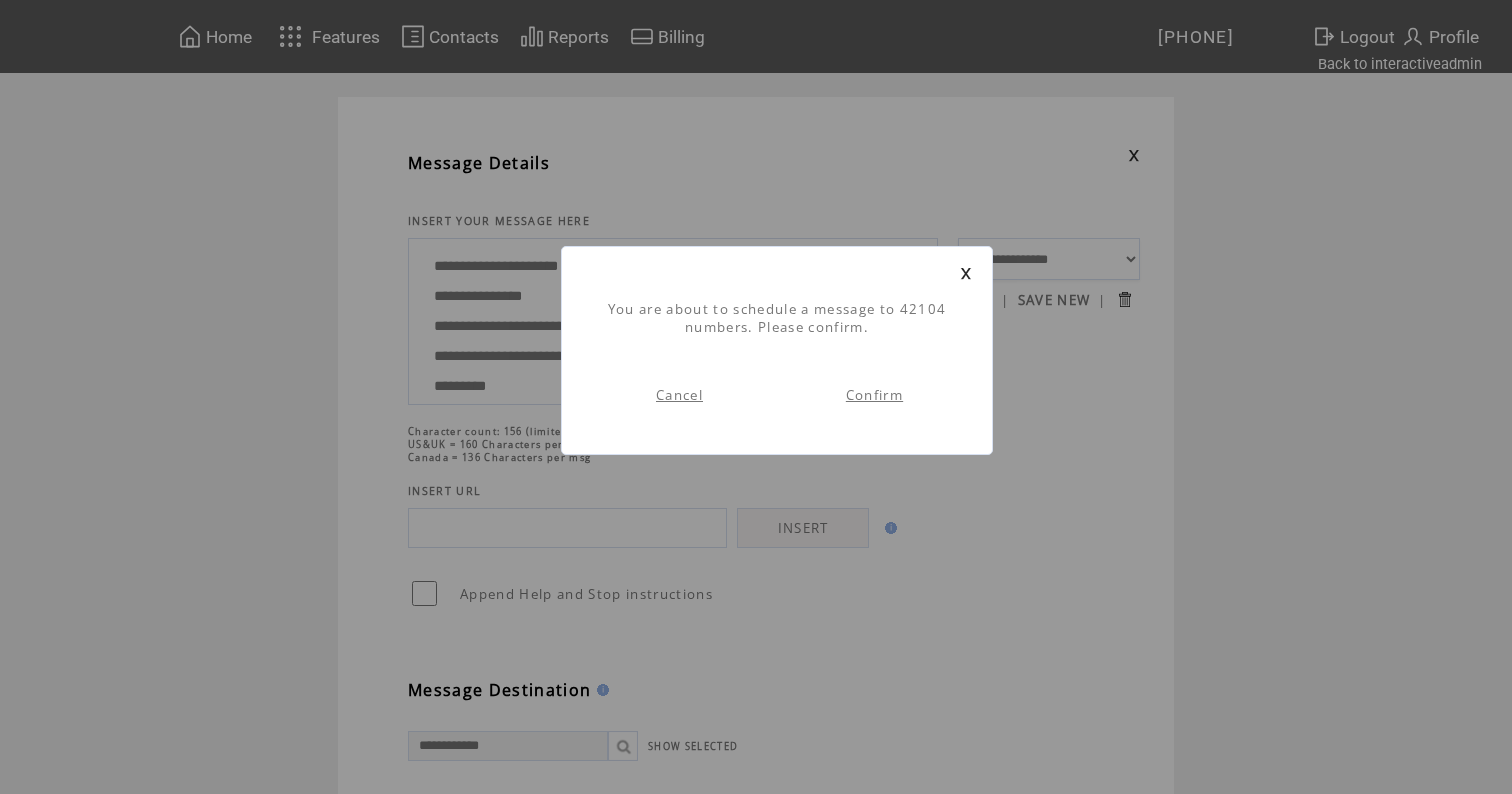 scroll, scrollTop: 1, scrollLeft: 0, axis: vertical 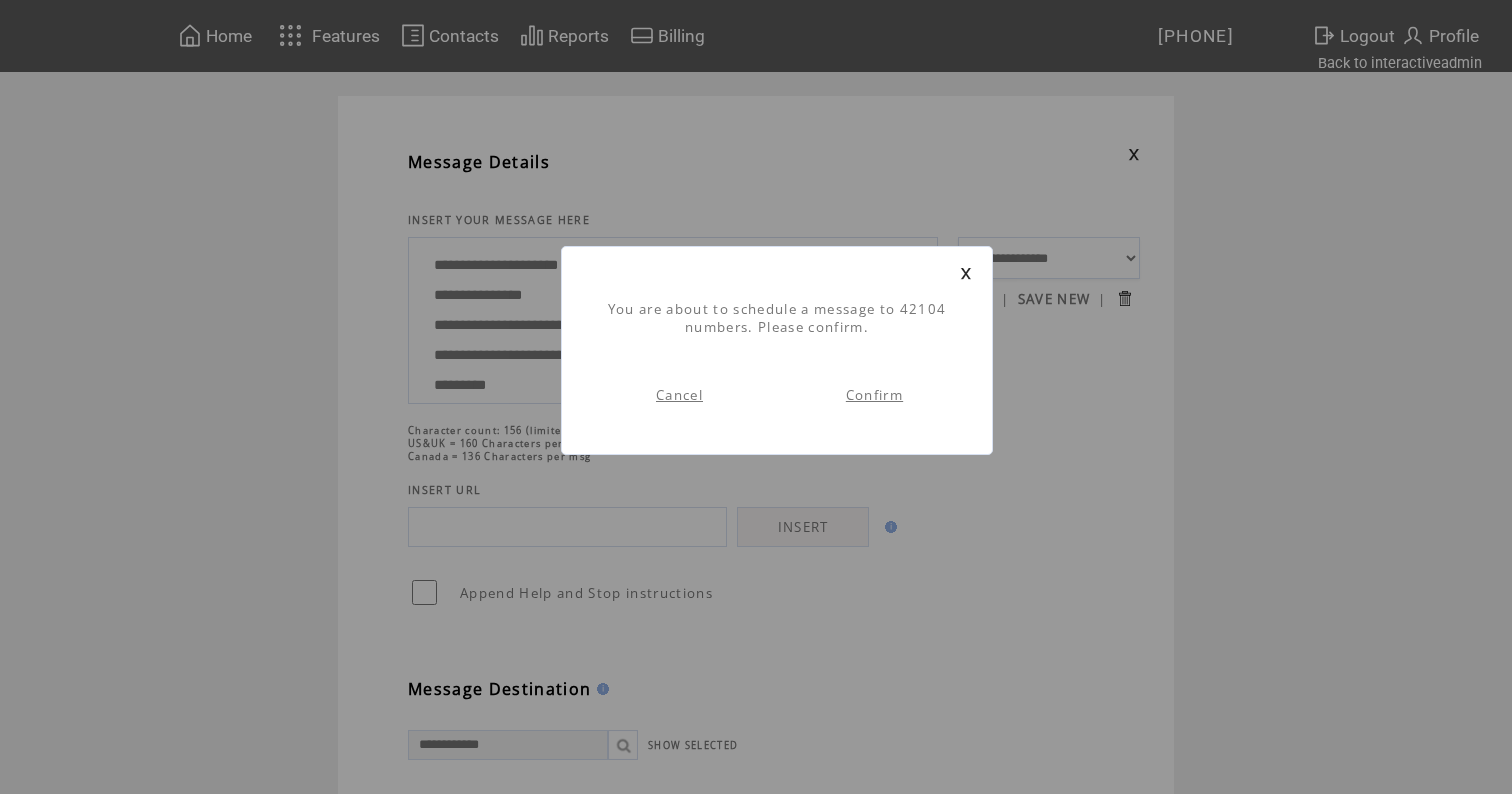click on "Confirm" at bounding box center [874, 395] 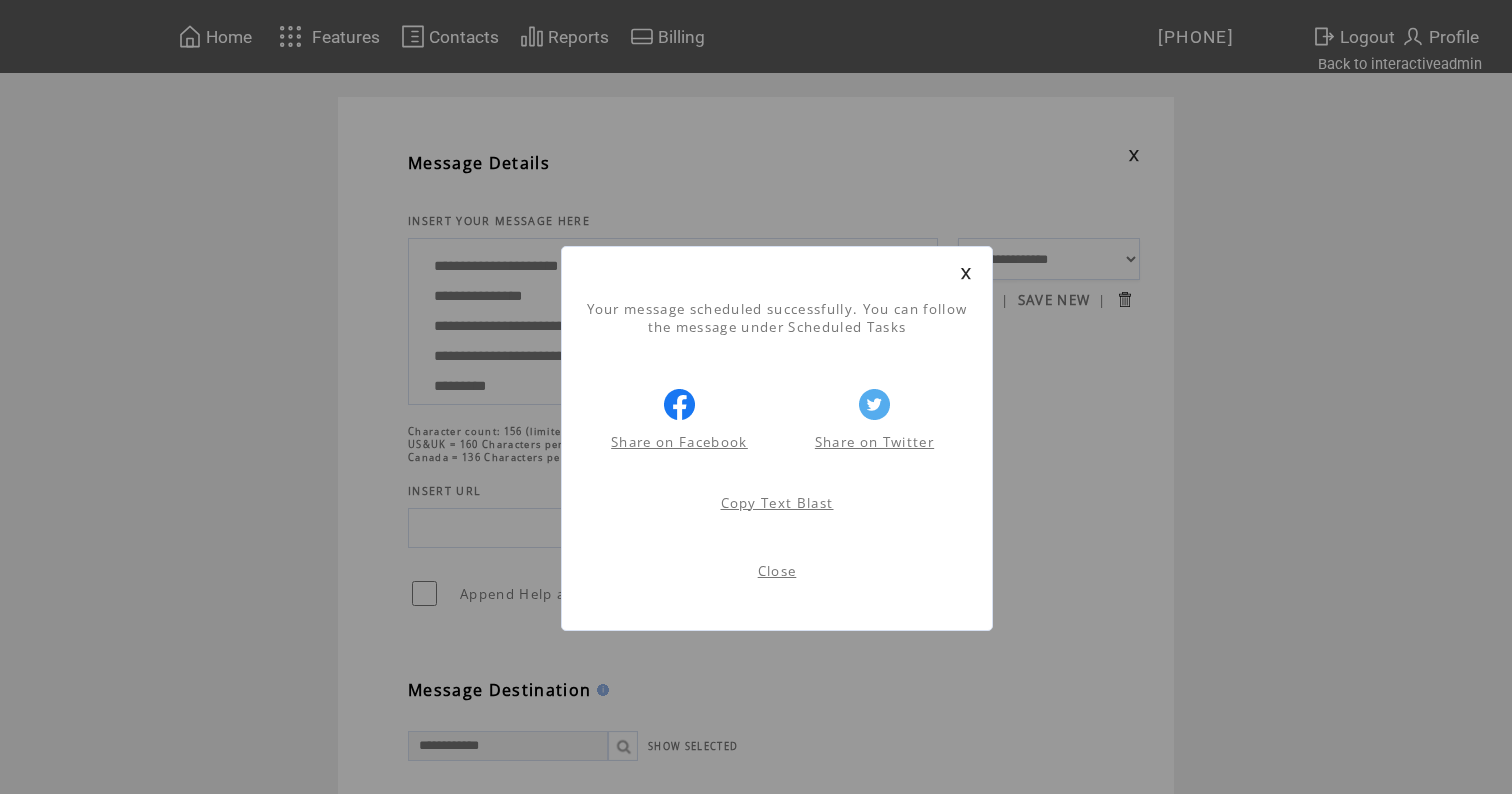 scroll, scrollTop: 1, scrollLeft: 0, axis: vertical 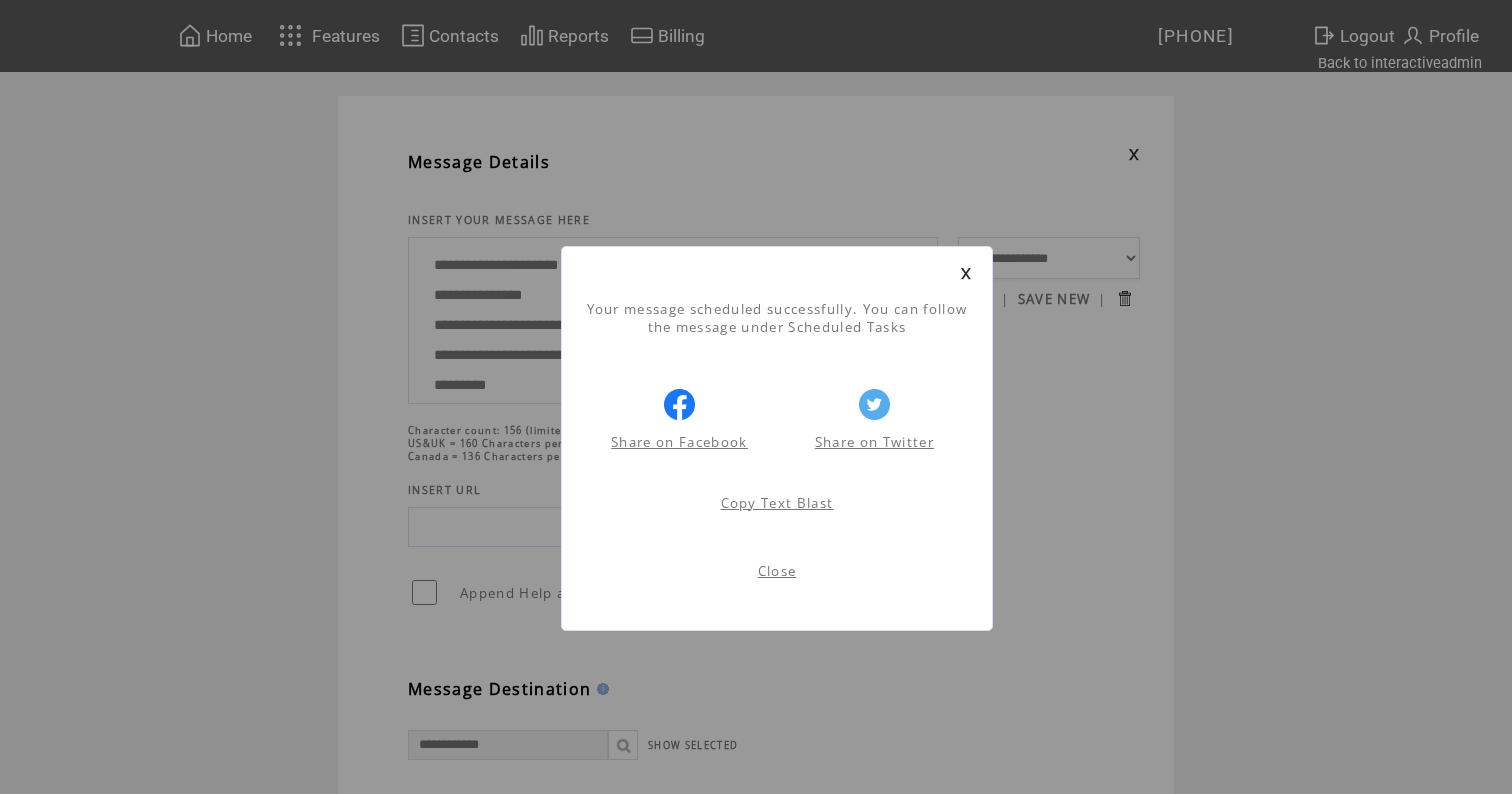 click at bounding box center (966, 273) 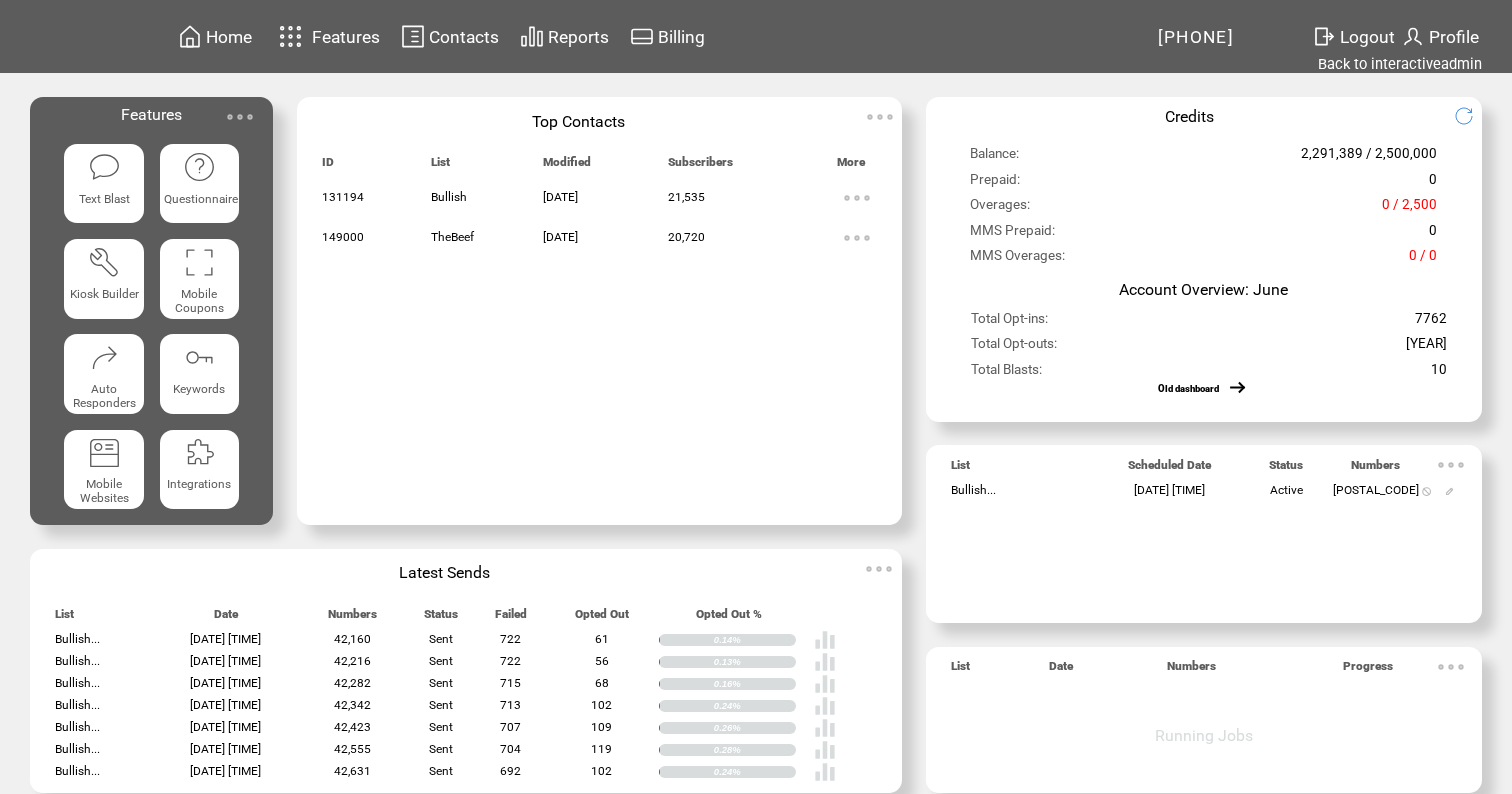 scroll, scrollTop: 0, scrollLeft: 0, axis: both 